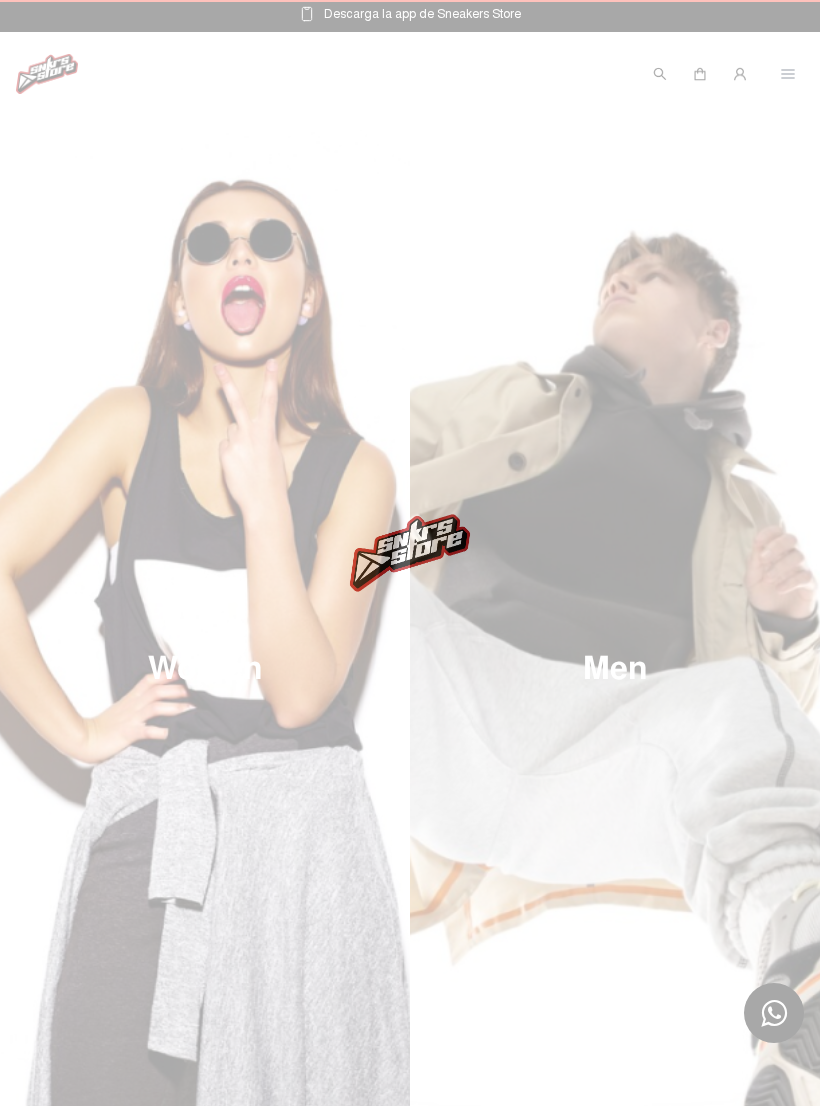scroll, scrollTop: 0, scrollLeft: 0, axis: both 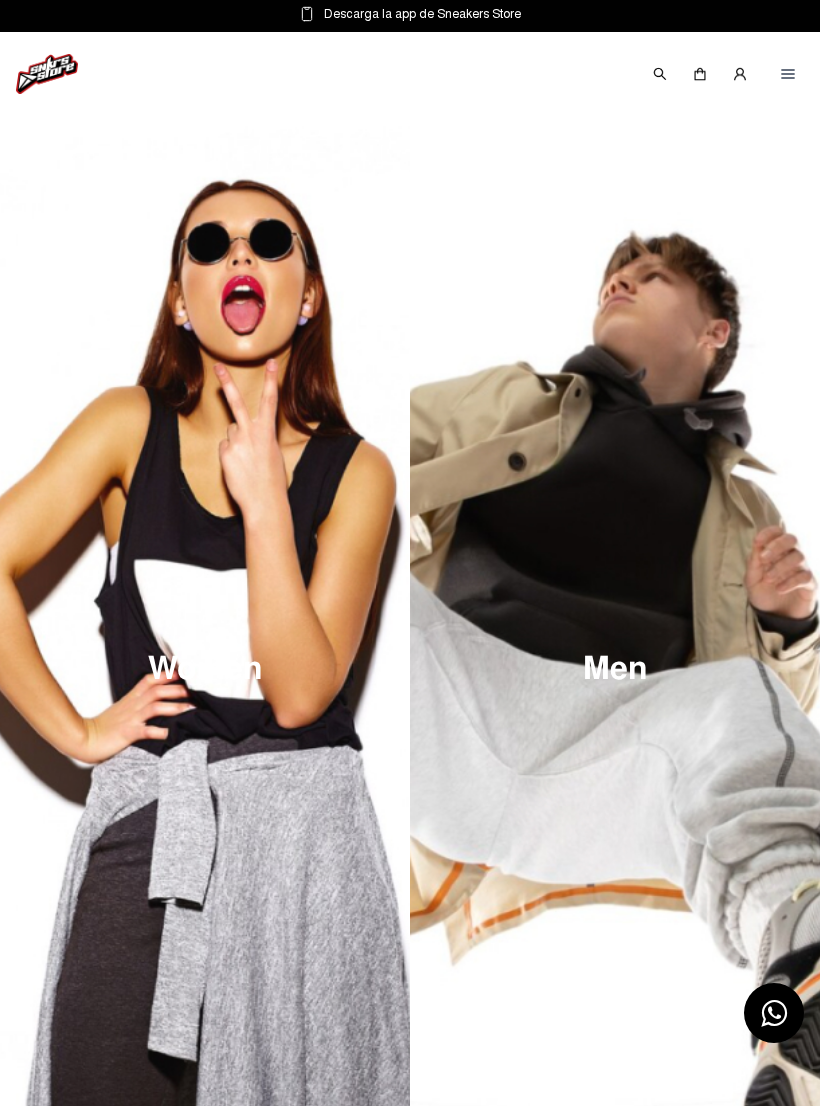 click 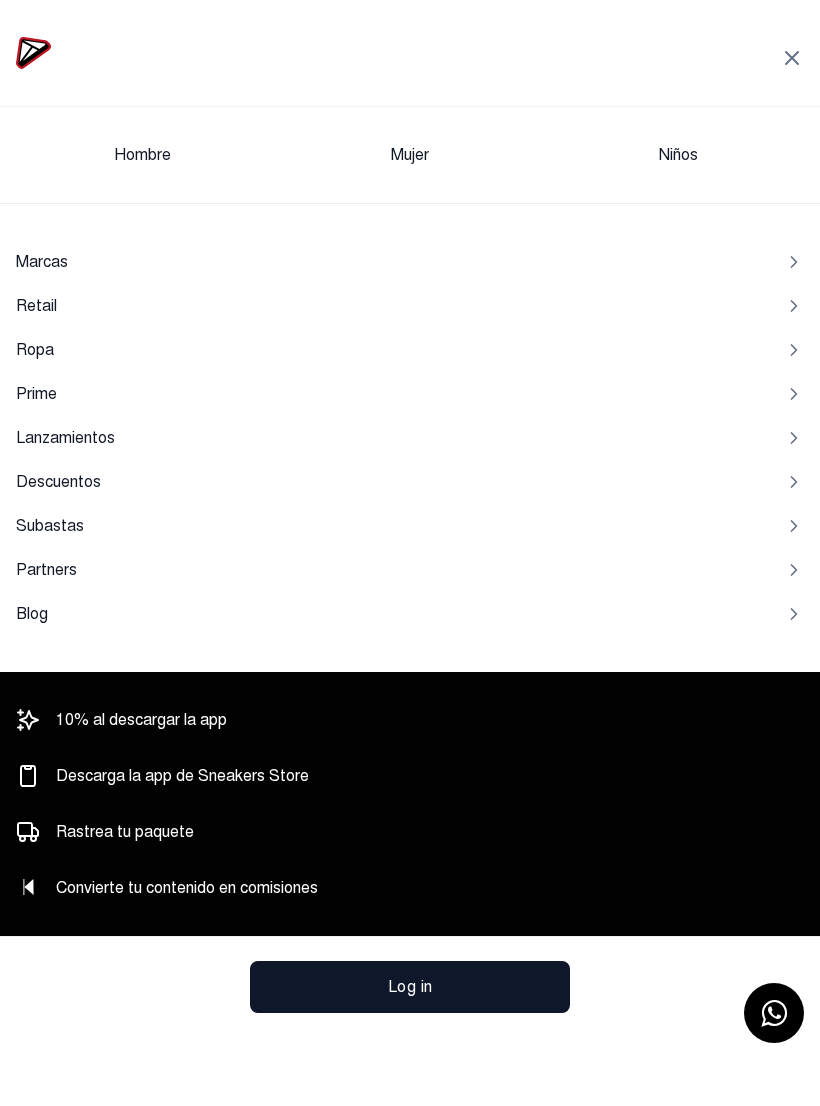 click on "Hombre" 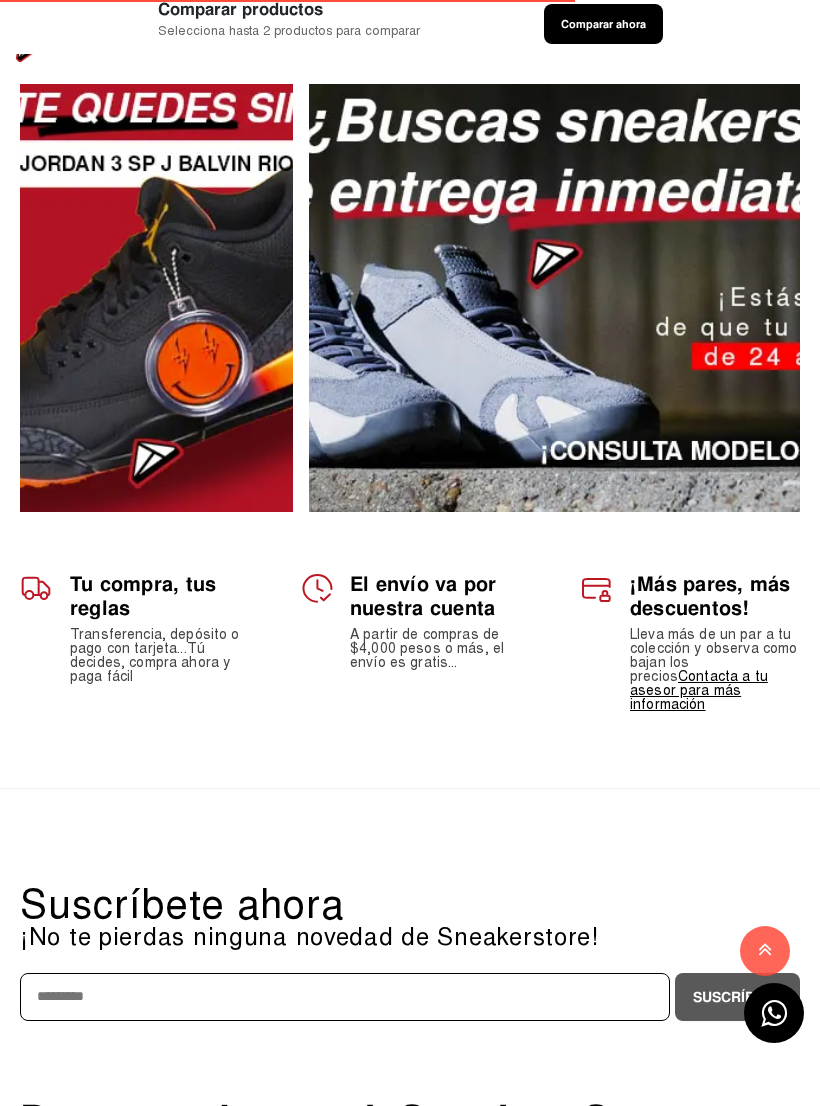 scroll, scrollTop: 0, scrollLeft: 0, axis: both 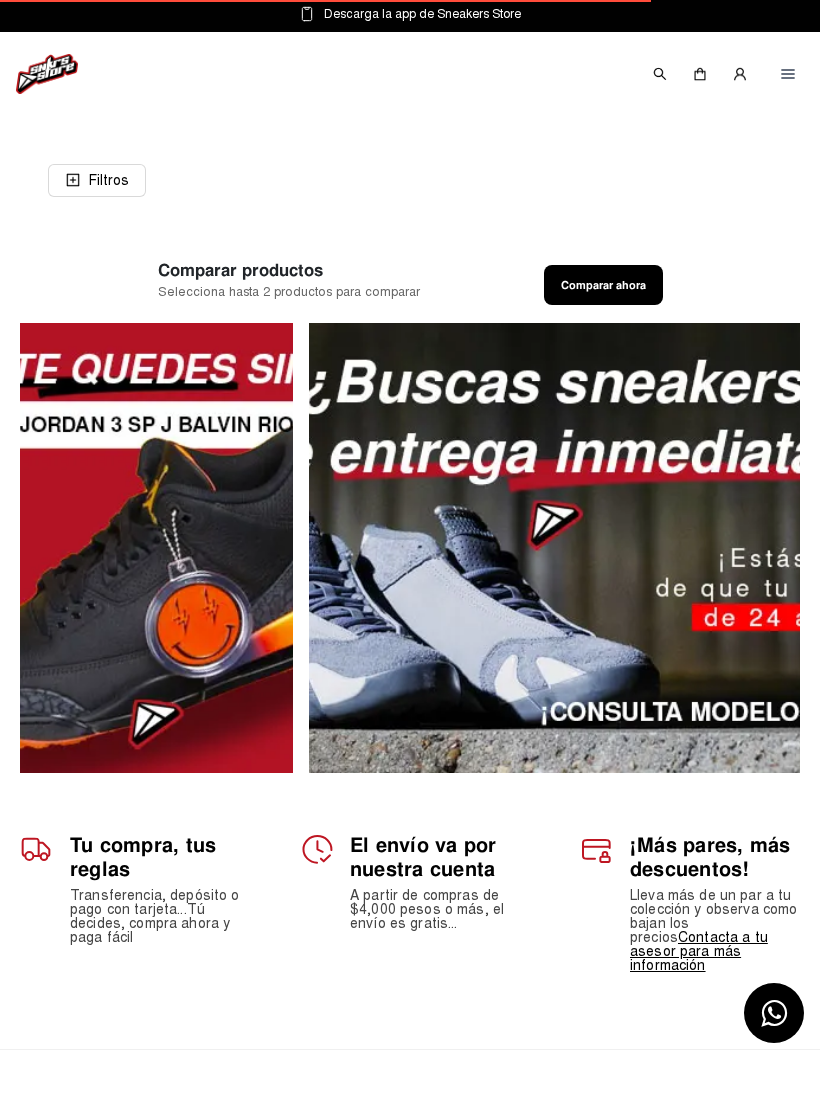 click 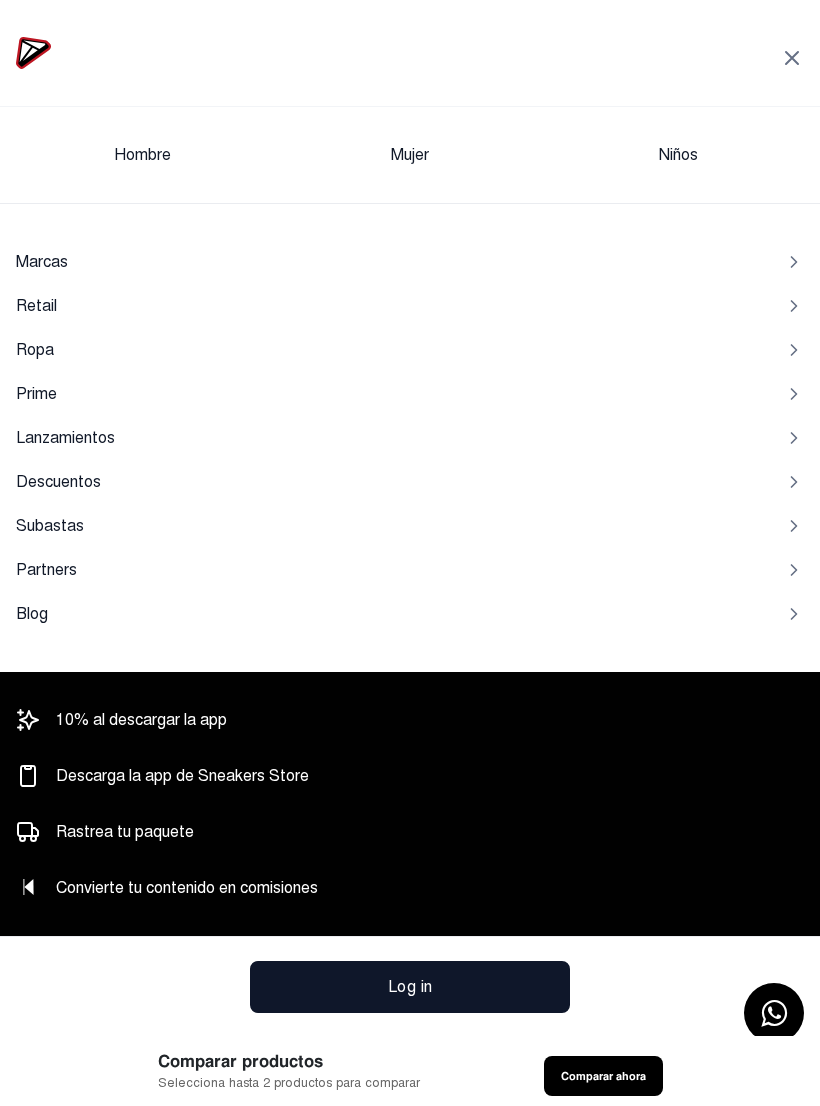 click 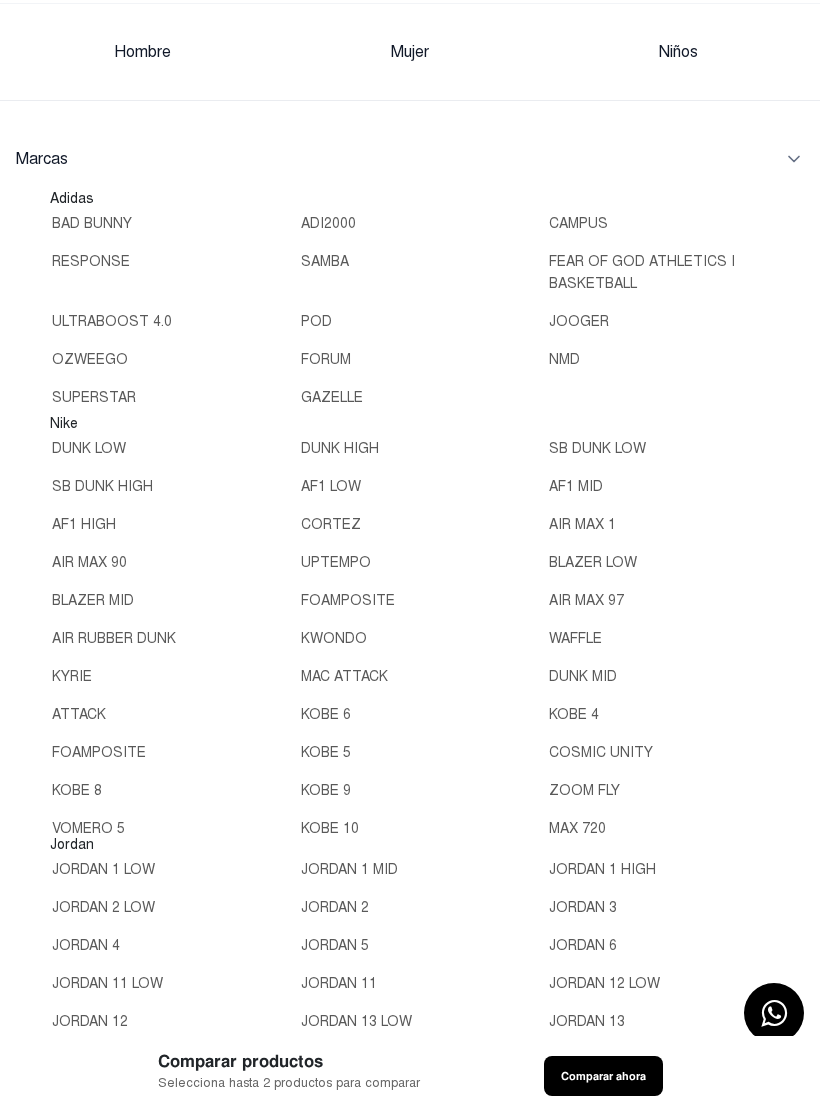 scroll, scrollTop: 109, scrollLeft: 0, axis: vertical 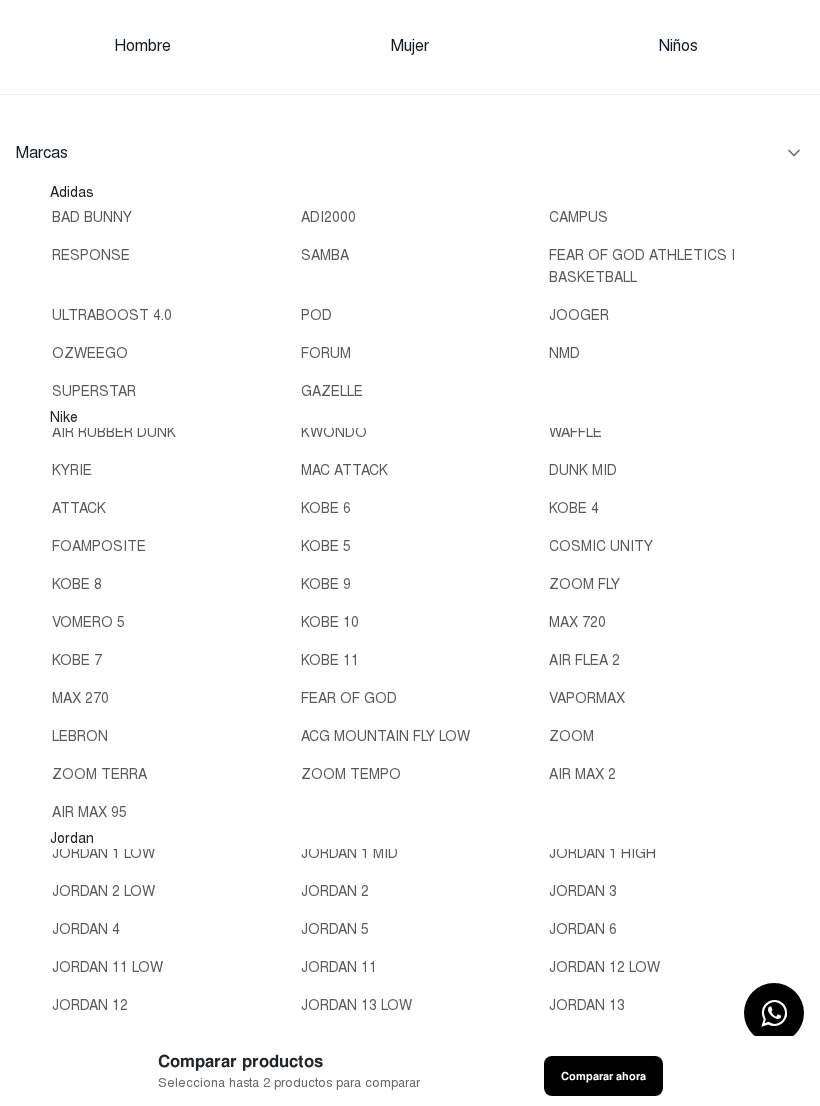 click on "JORDAN 4" 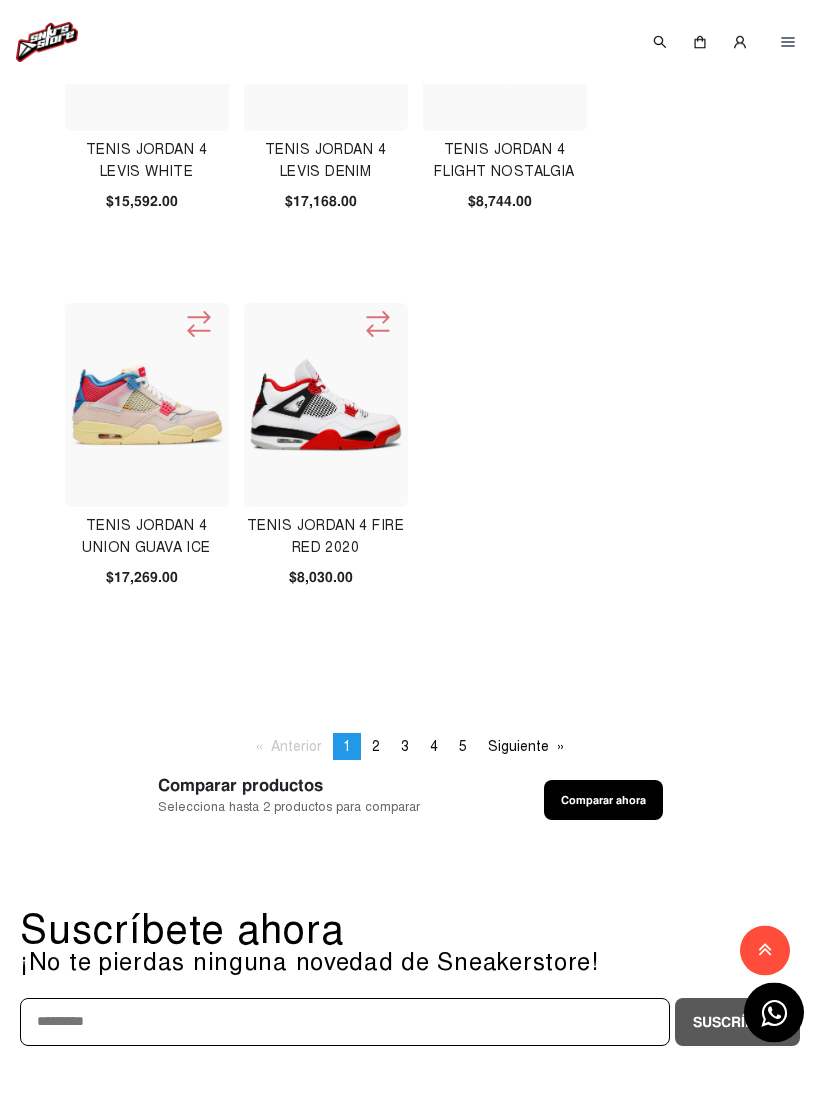 scroll, scrollTop: 2097, scrollLeft: 0, axis: vertical 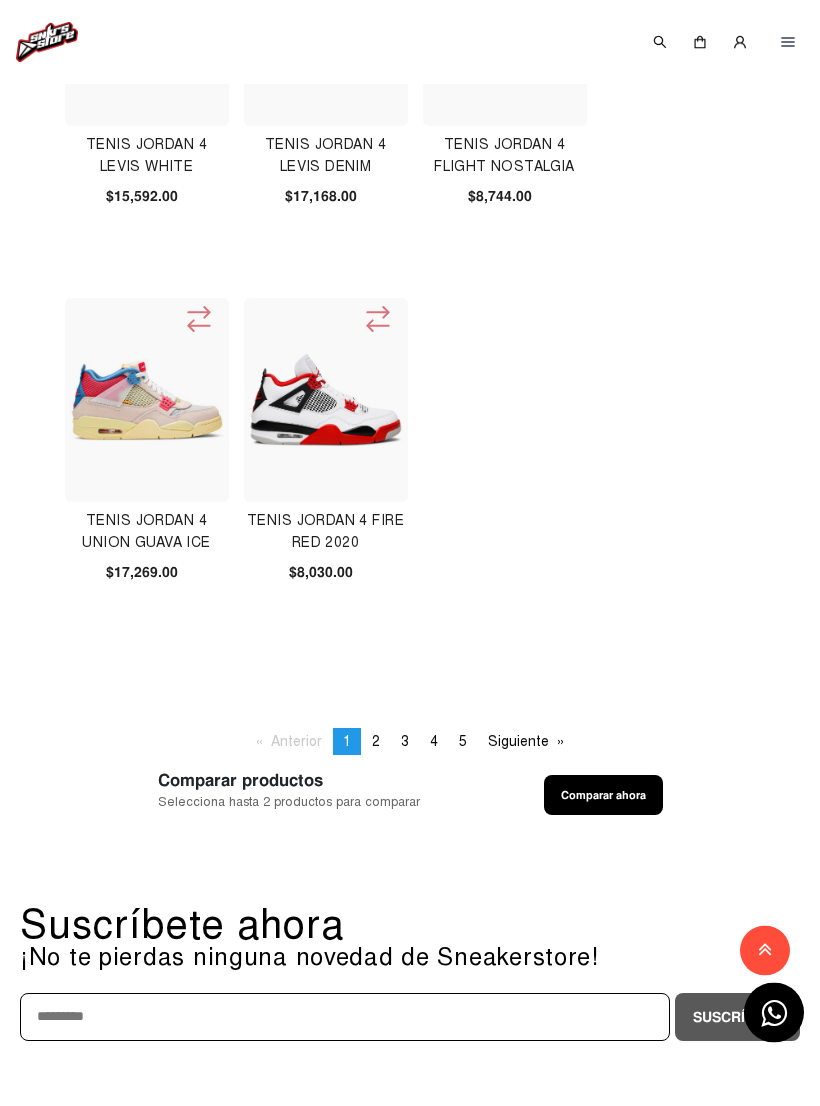 click on "2" 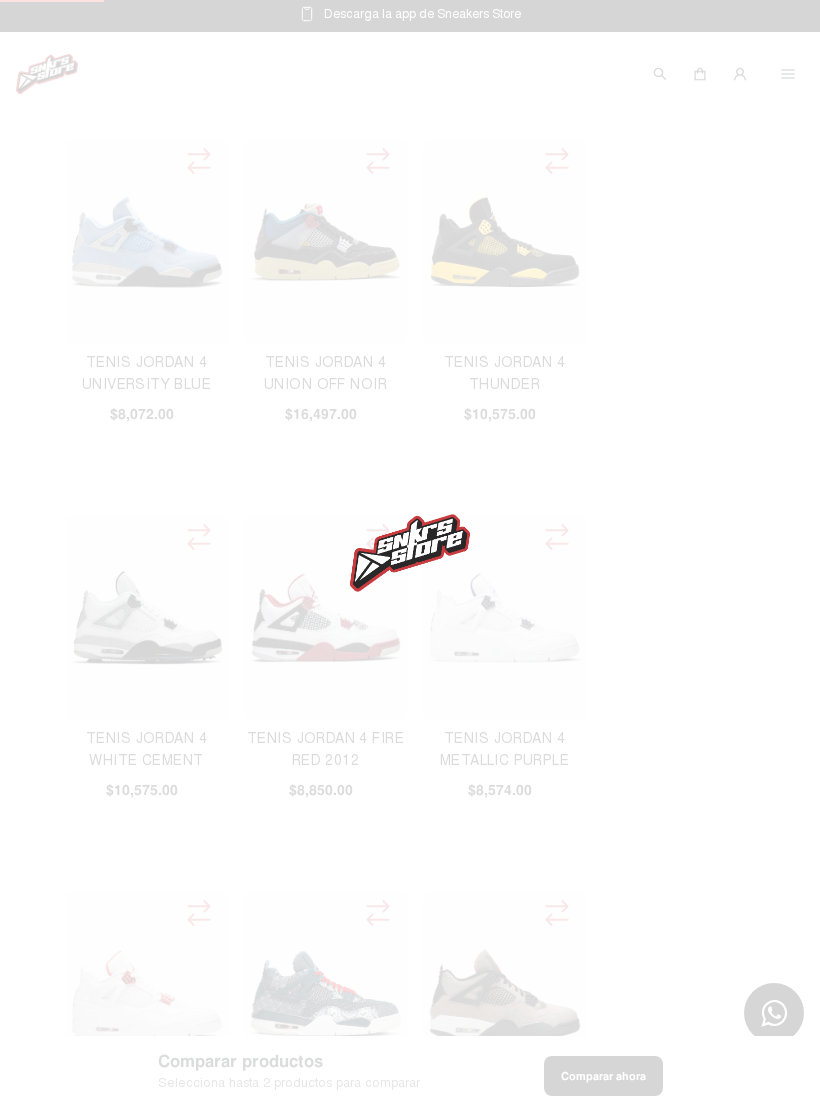 scroll, scrollTop: 0, scrollLeft: 0, axis: both 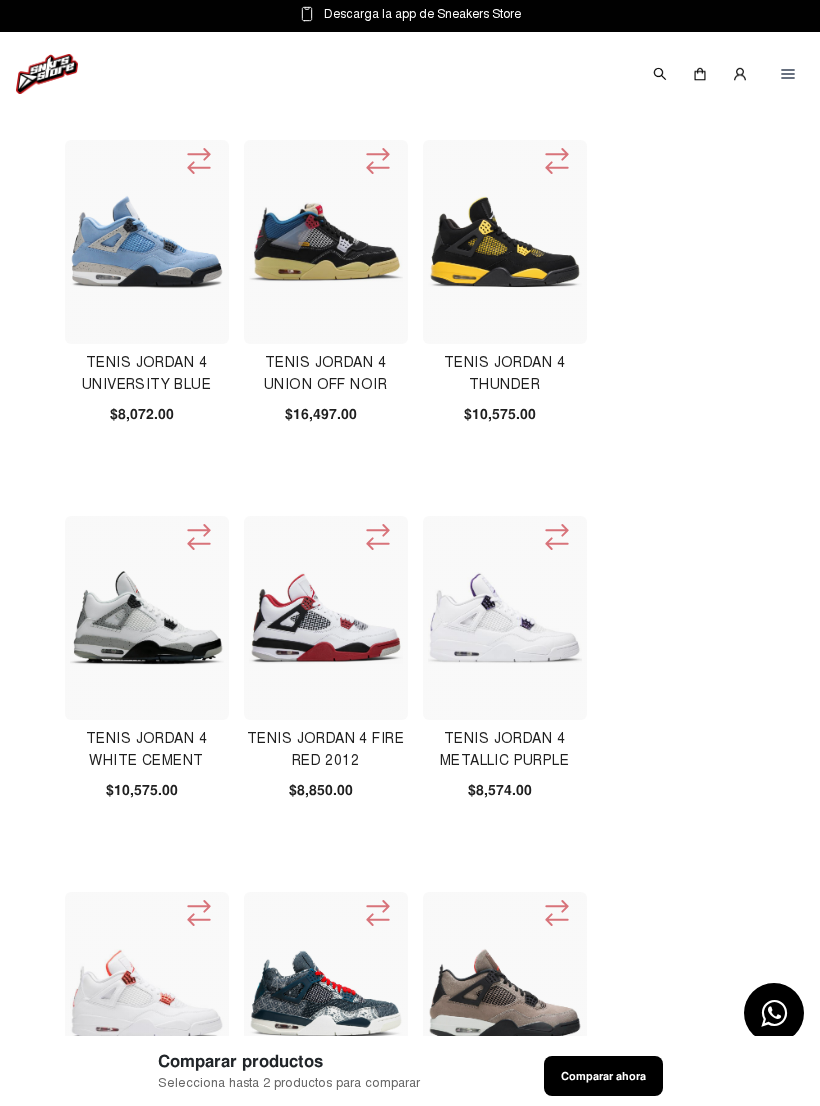click 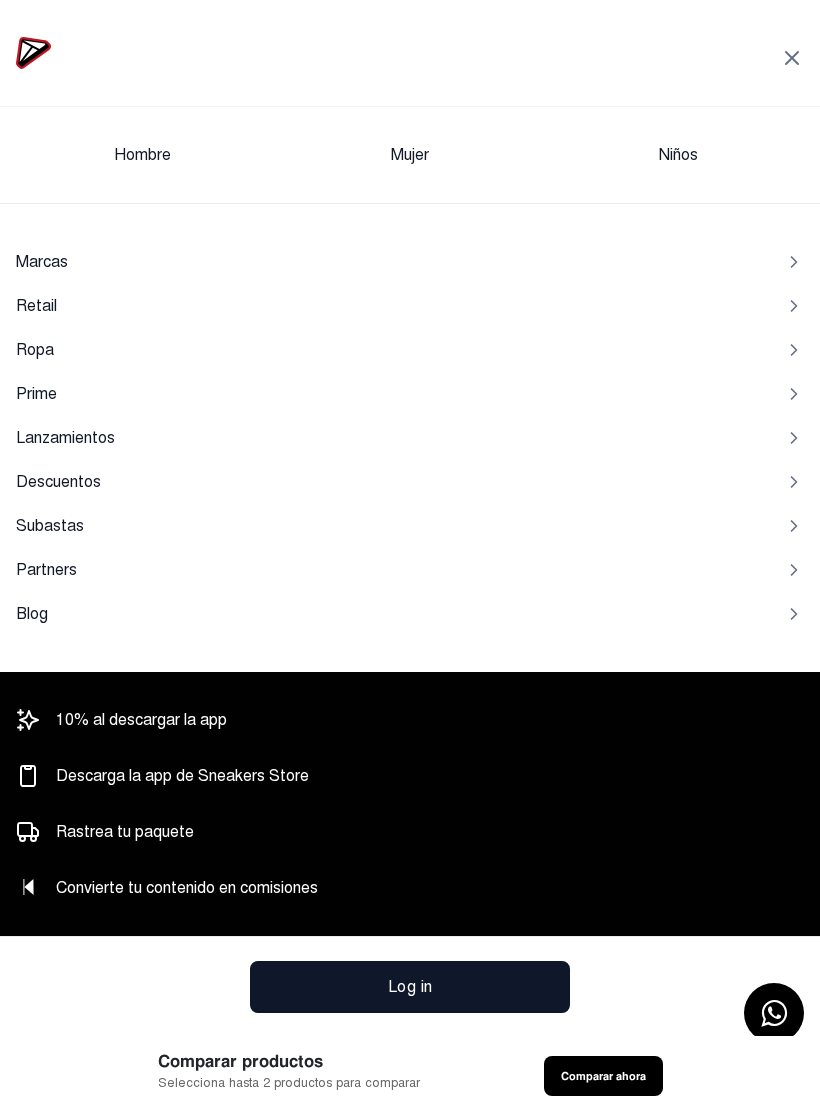click 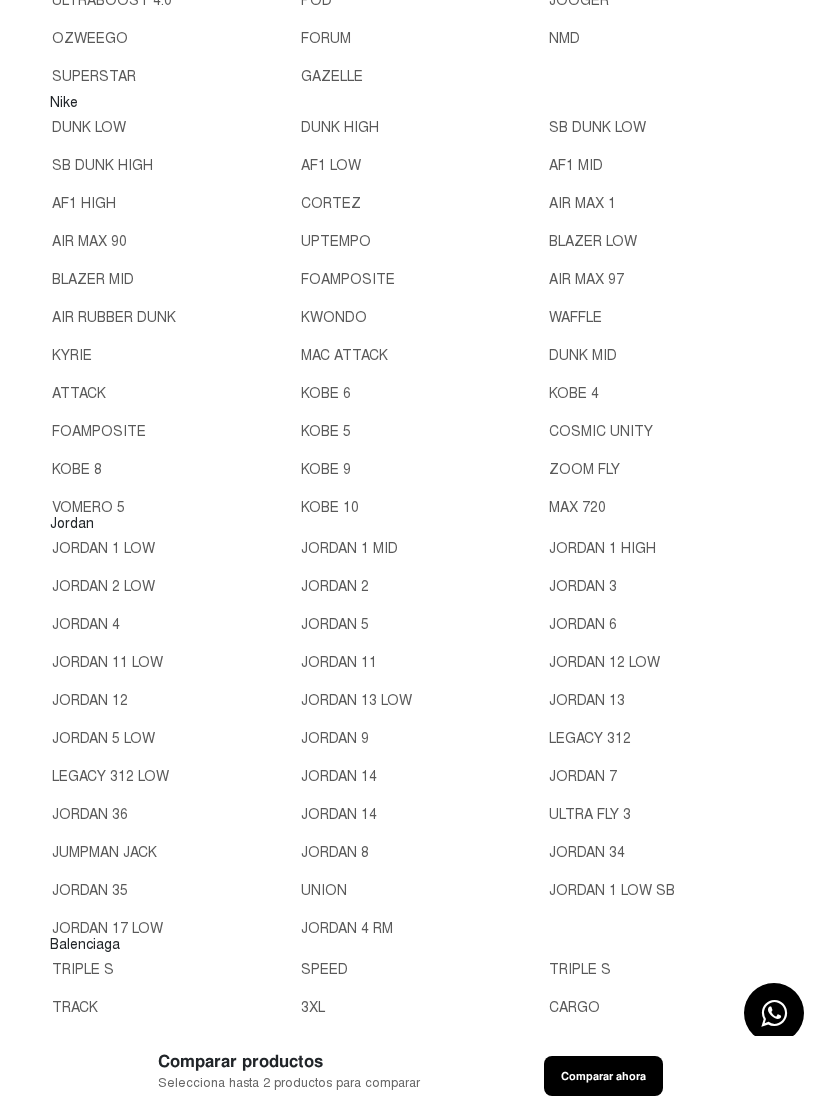 scroll, scrollTop: 429, scrollLeft: 0, axis: vertical 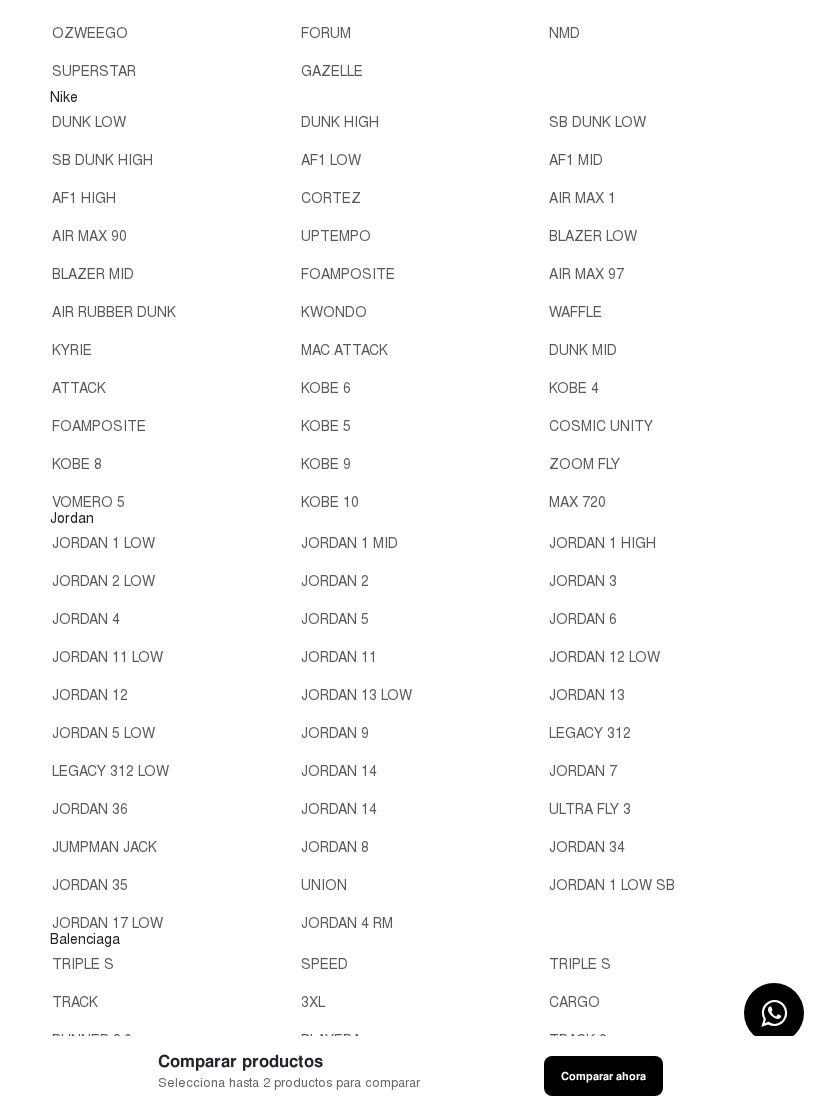 click on "Jordan" 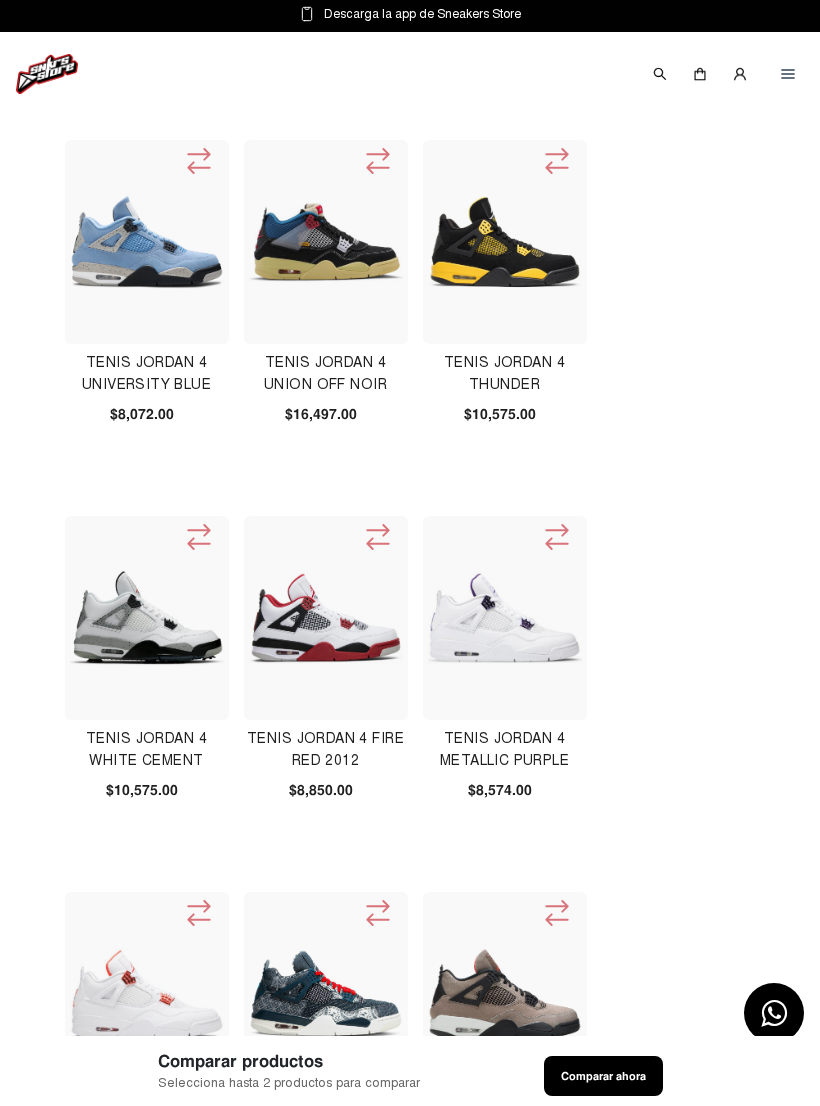 click 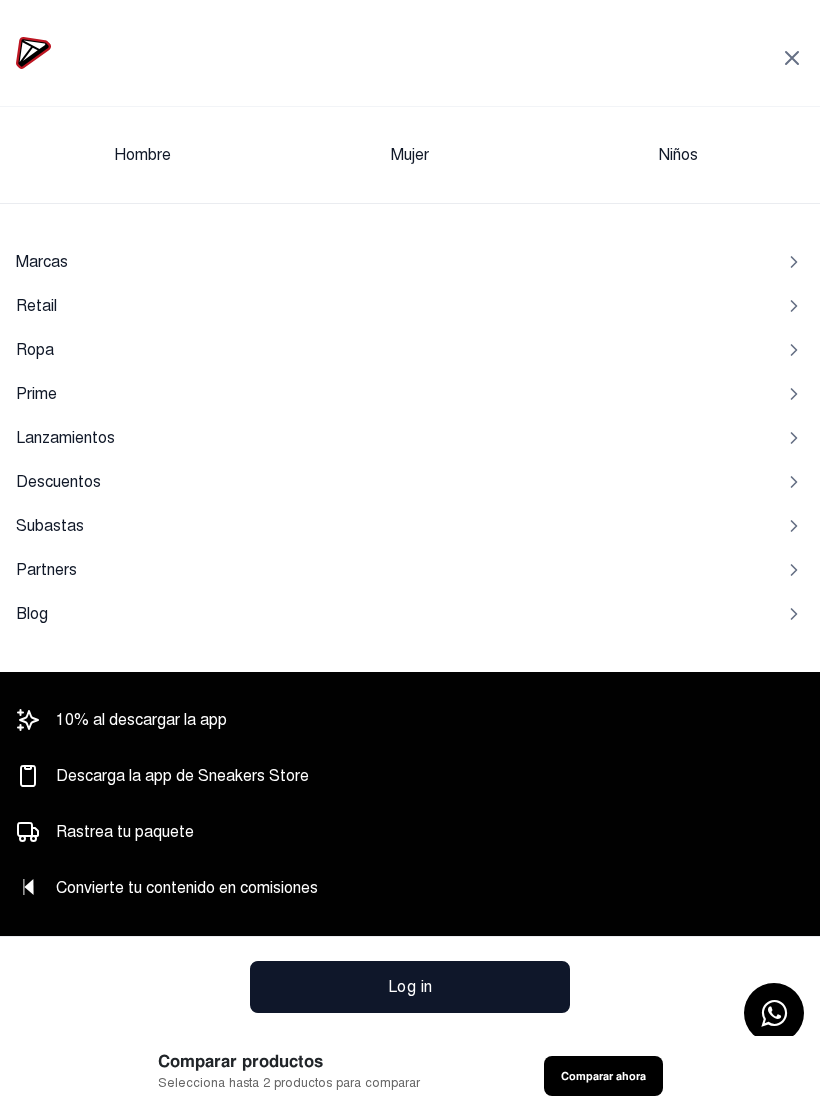 click on "Hombre" 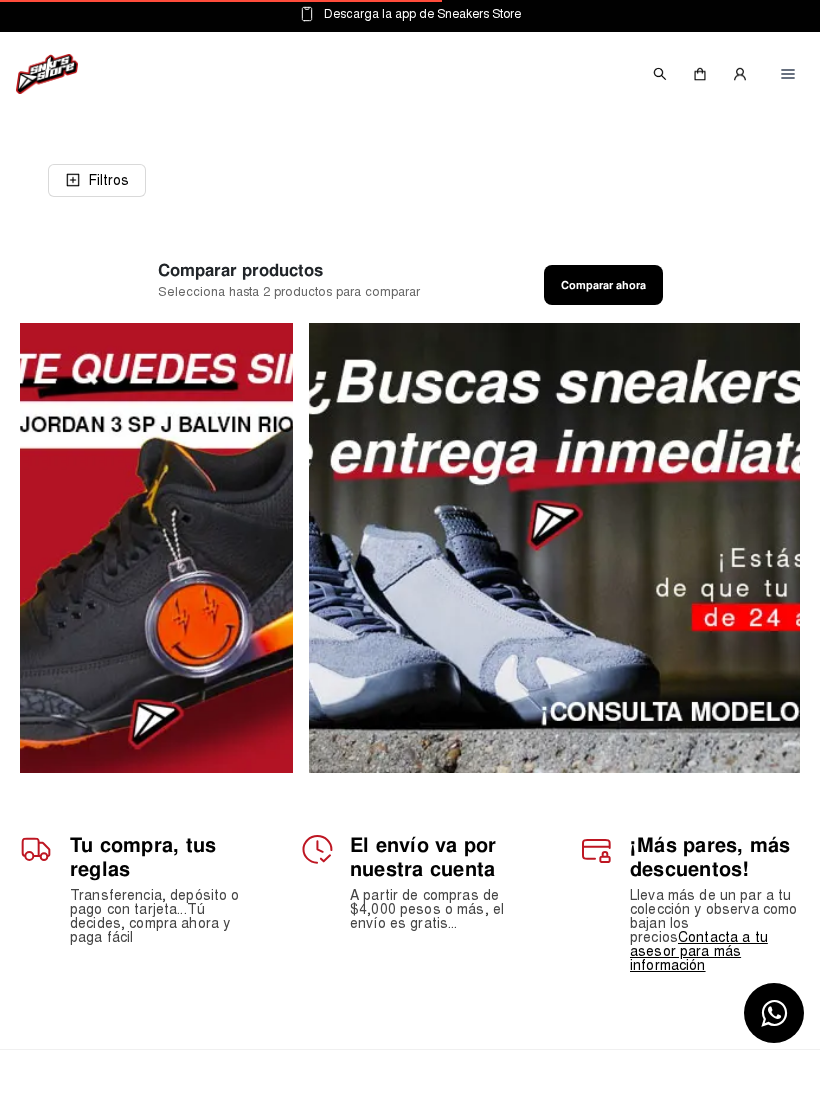 click 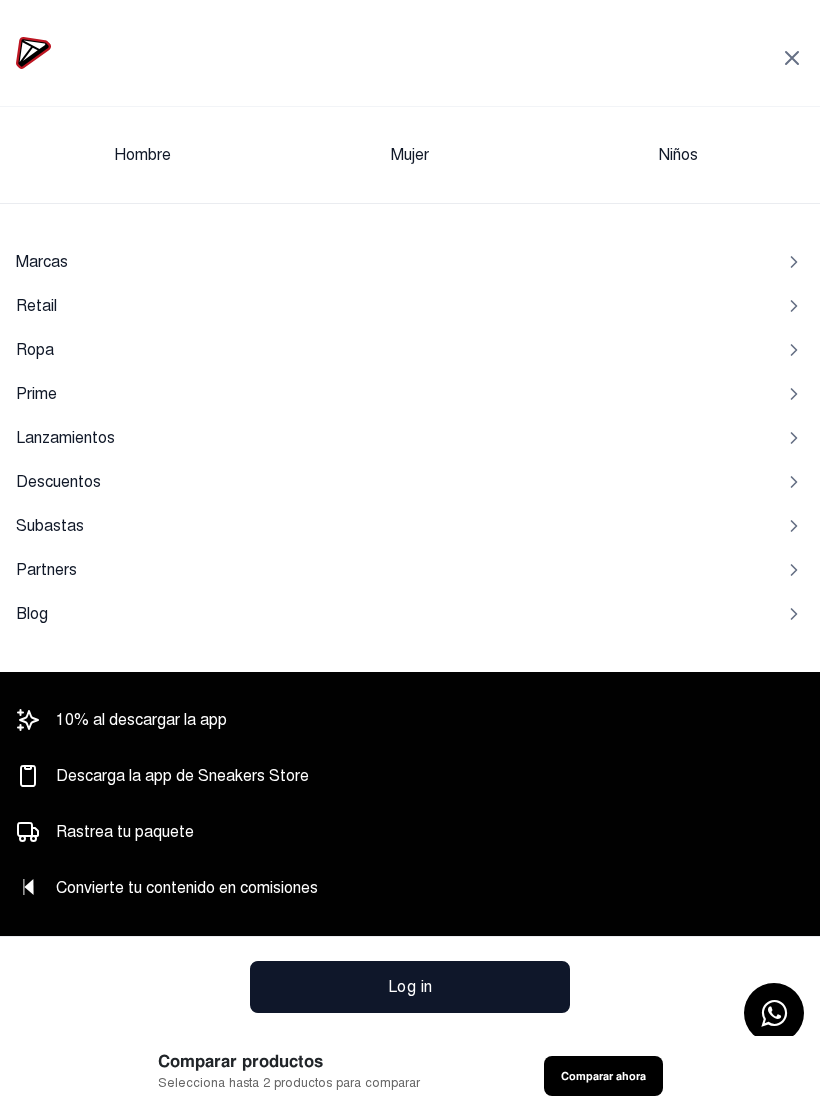 click 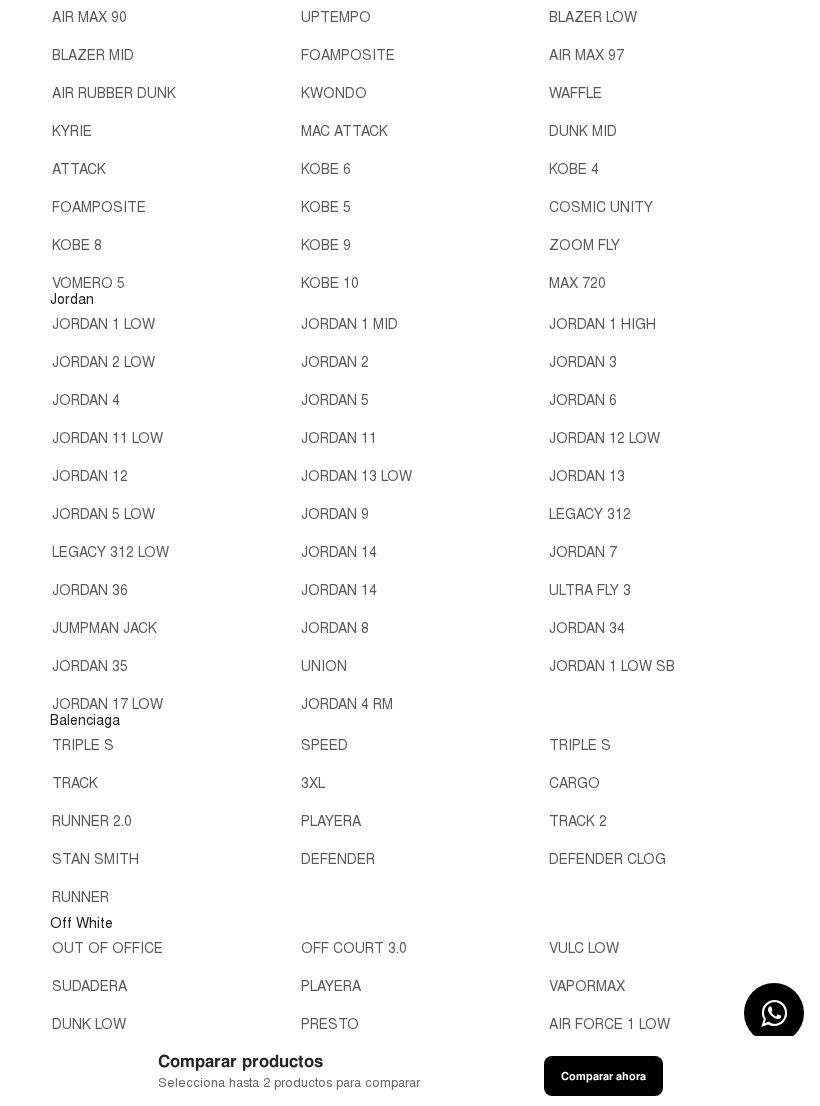 scroll, scrollTop: 643, scrollLeft: 0, axis: vertical 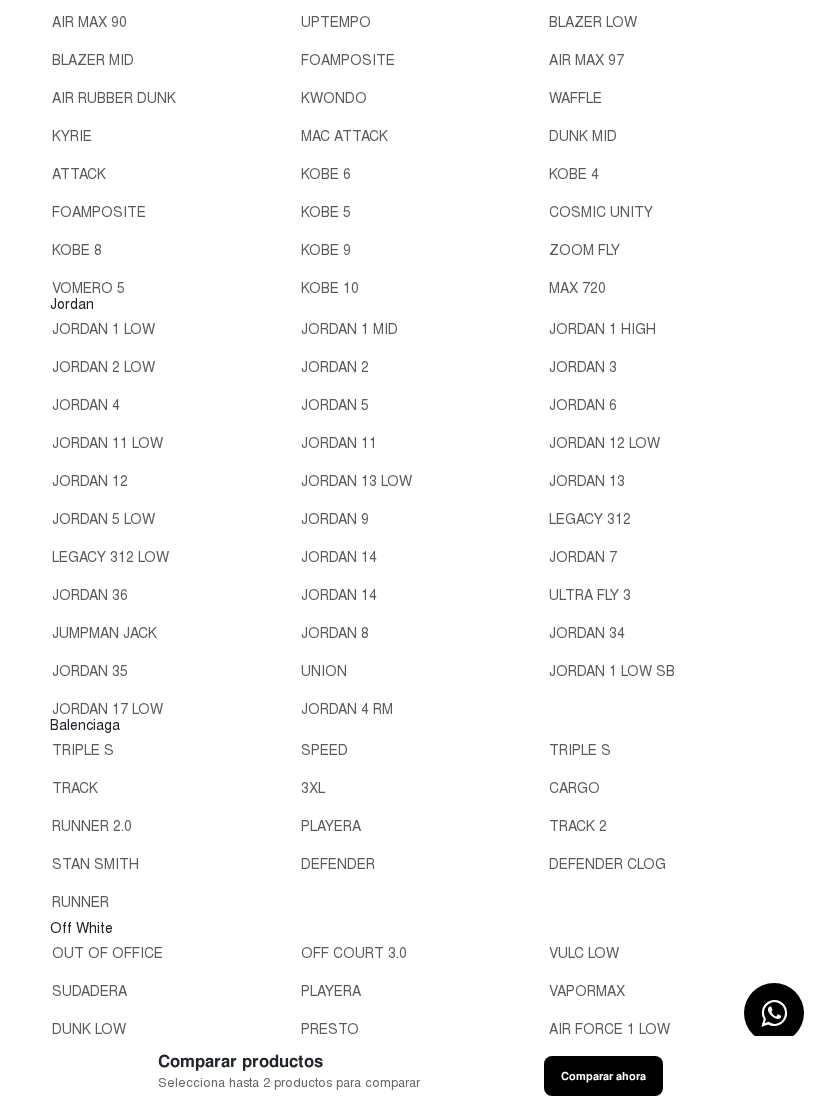 click on "JORDAN 5" 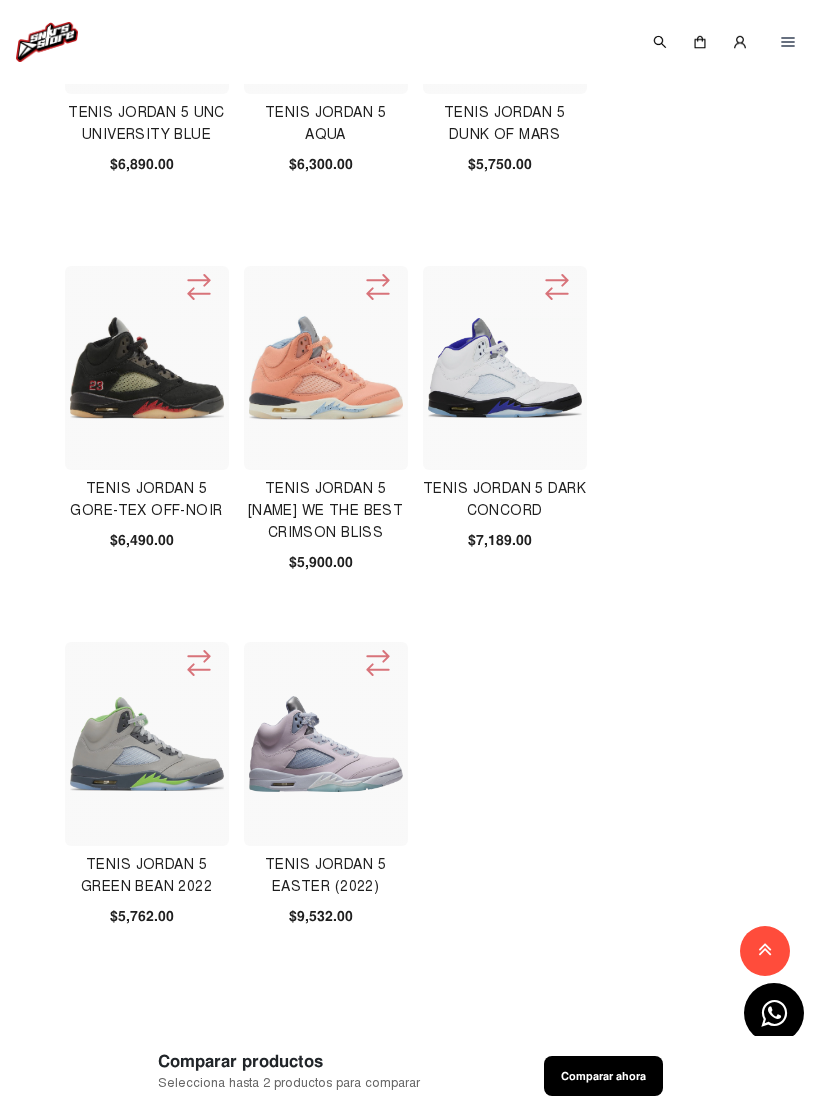 scroll, scrollTop: 1753, scrollLeft: 0, axis: vertical 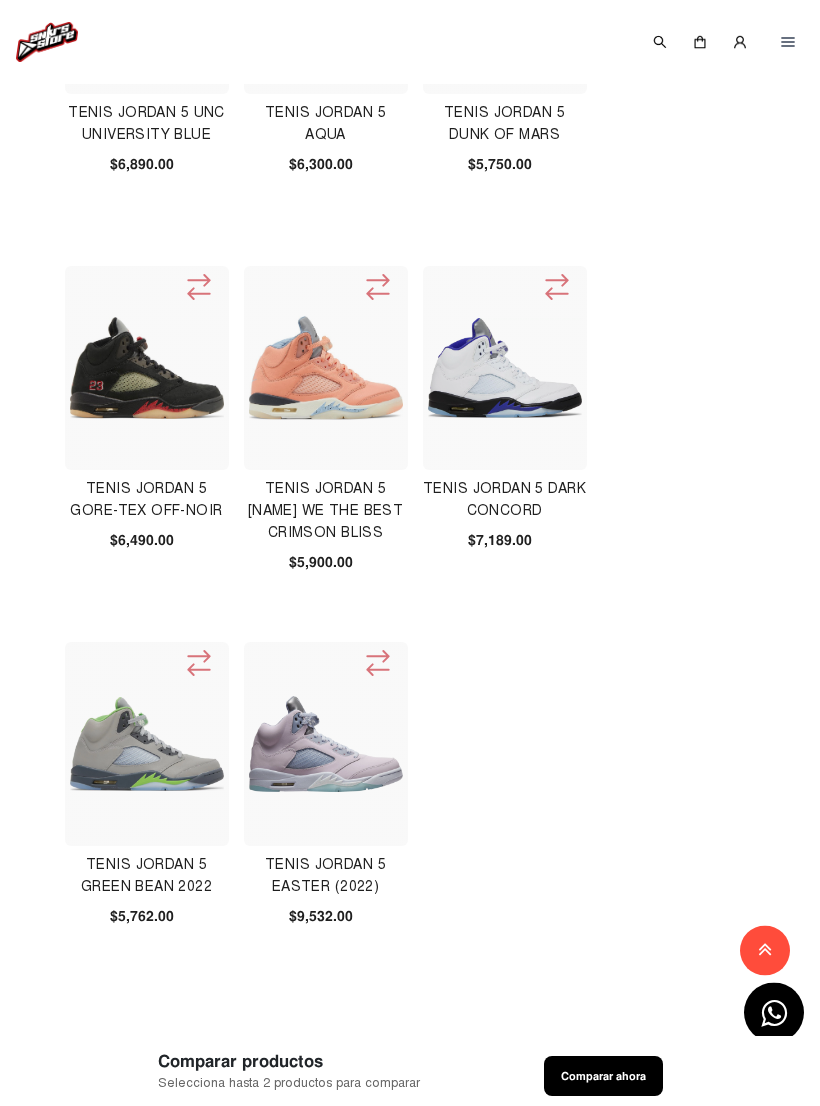 click 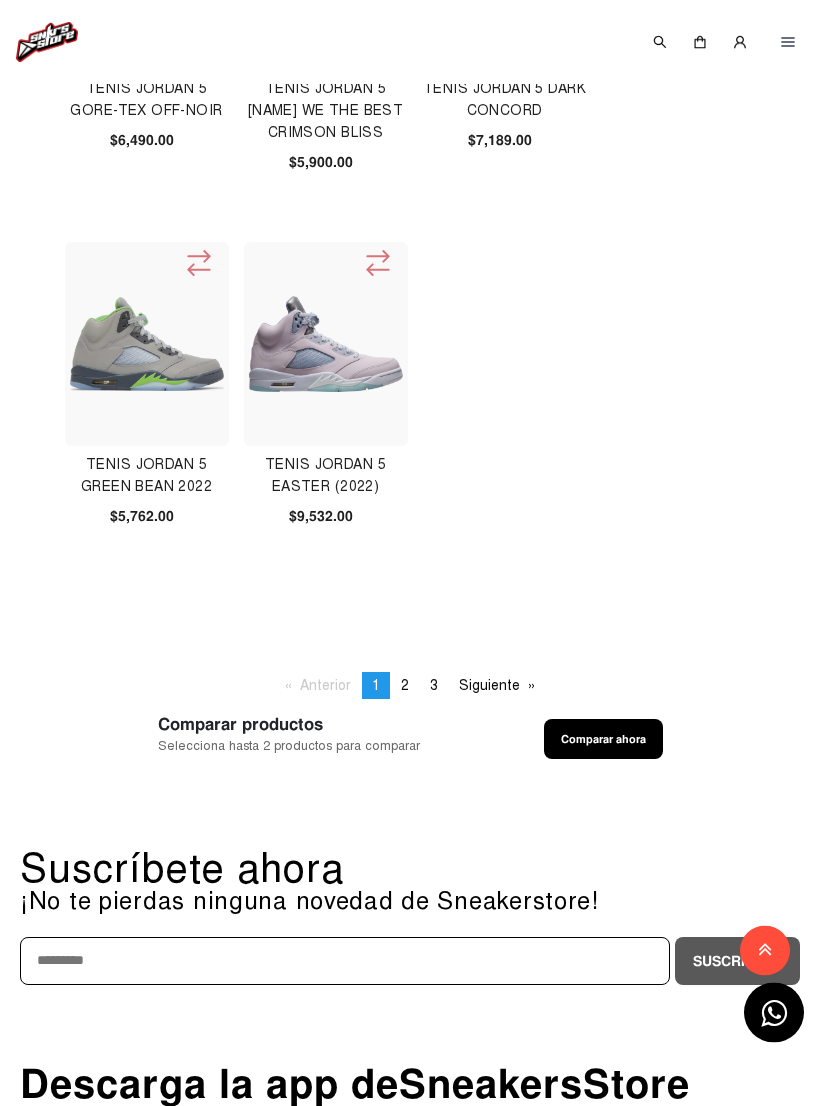 scroll, scrollTop: 2157, scrollLeft: 0, axis: vertical 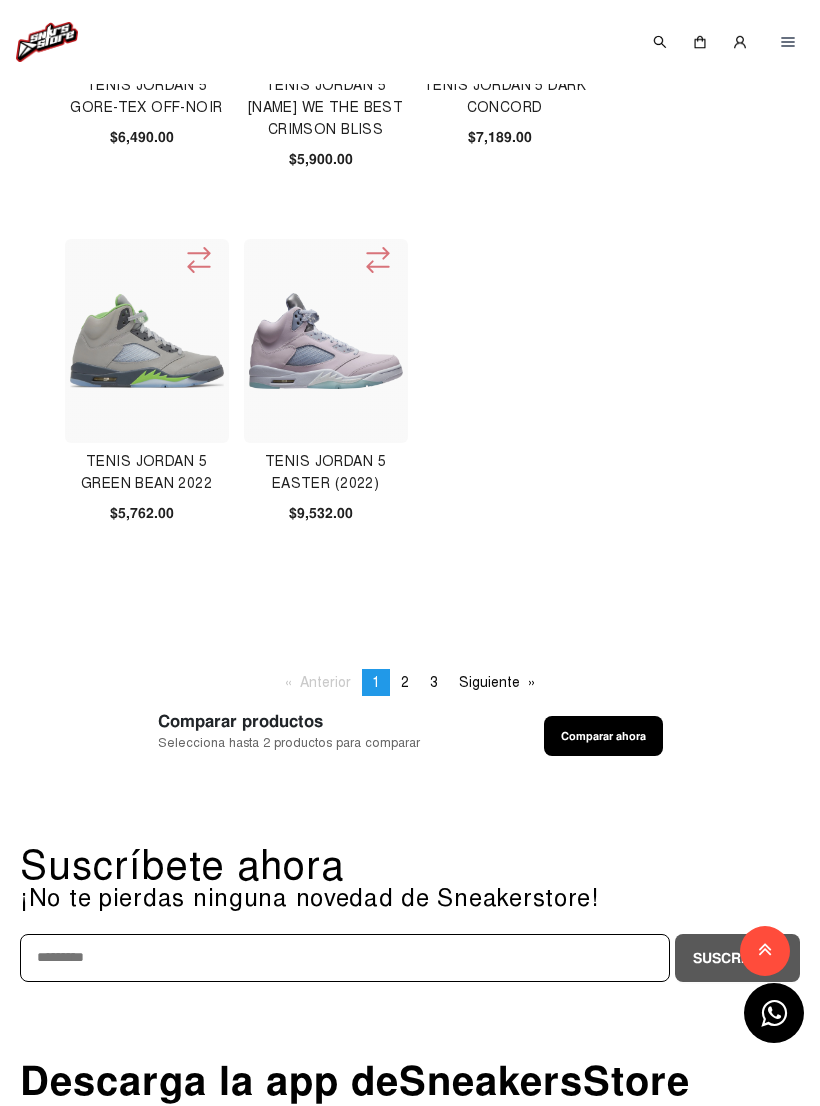 click on "page  2" 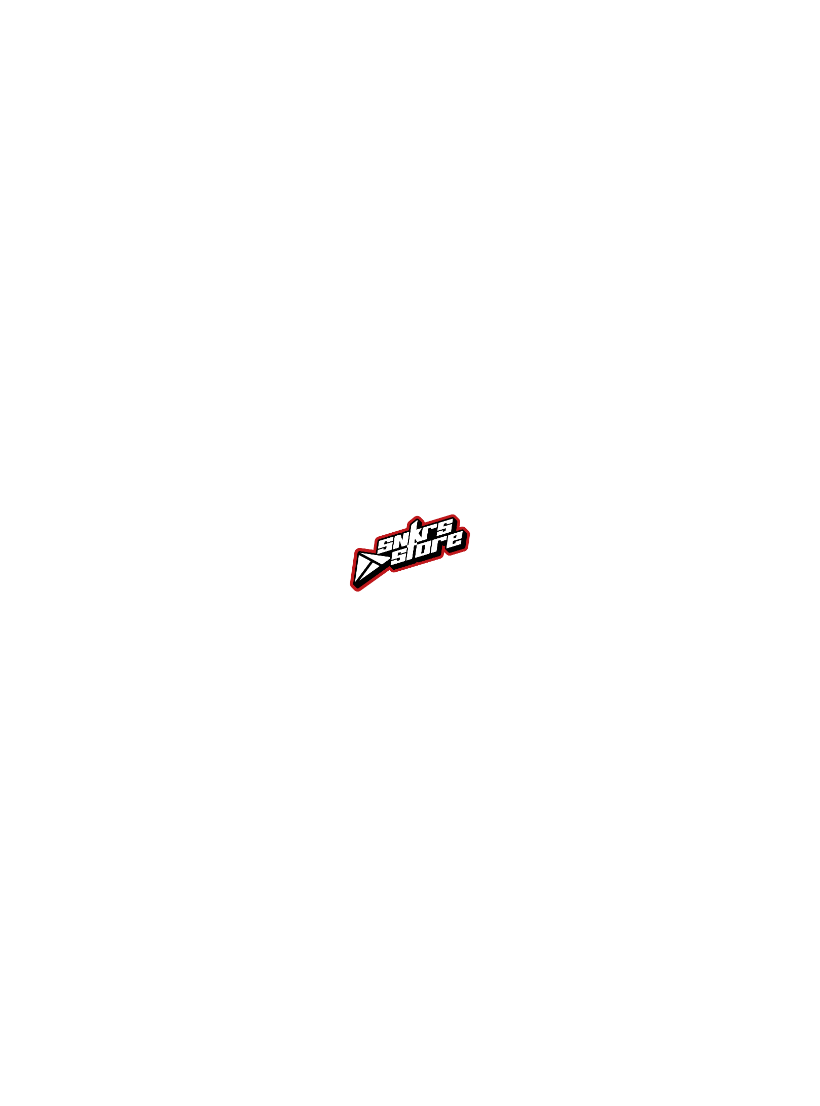 scroll, scrollTop: 0, scrollLeft: 0, axis: both 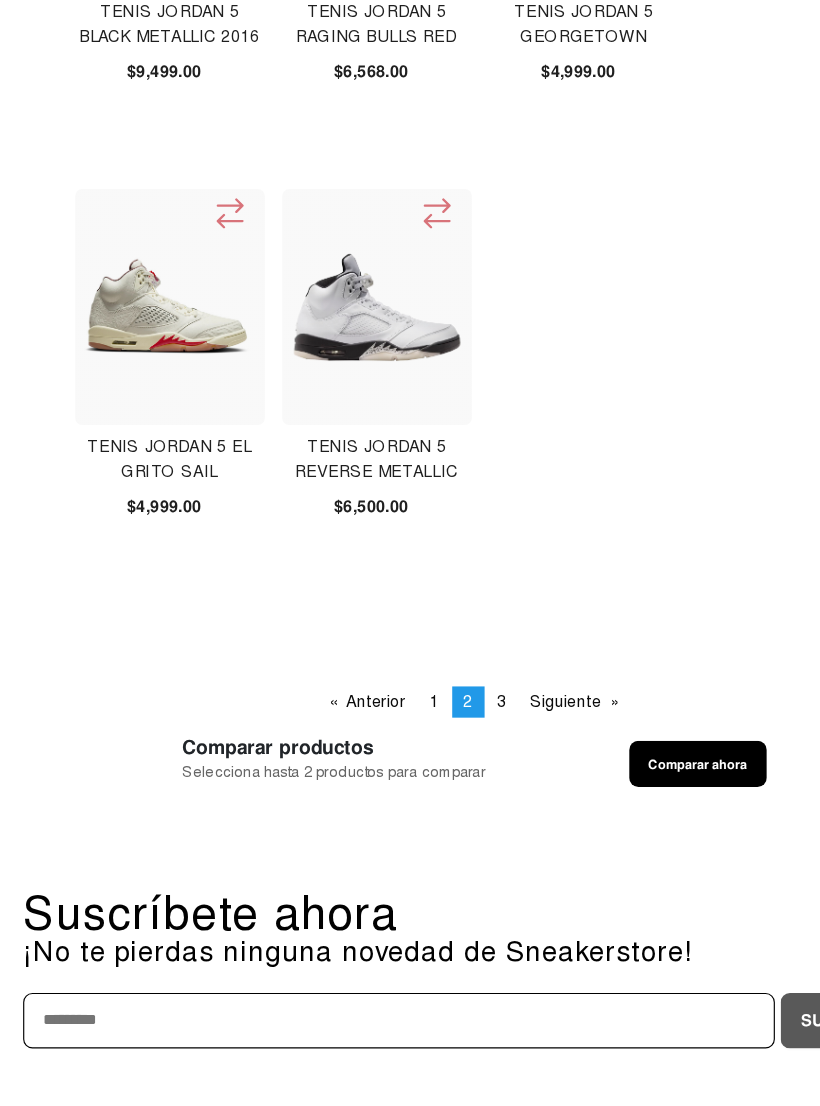 click on "Siguiente  page" 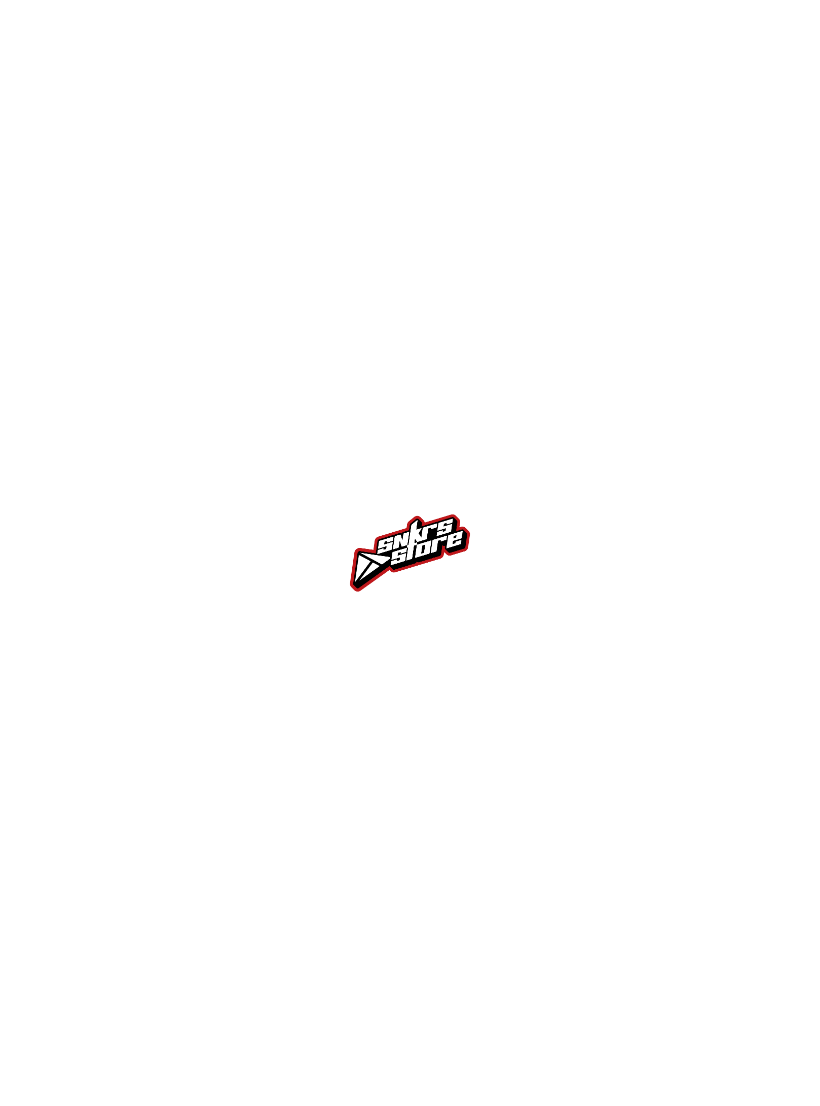 scroll, scrollTop: 0, scrollLeft: 0, axis: both 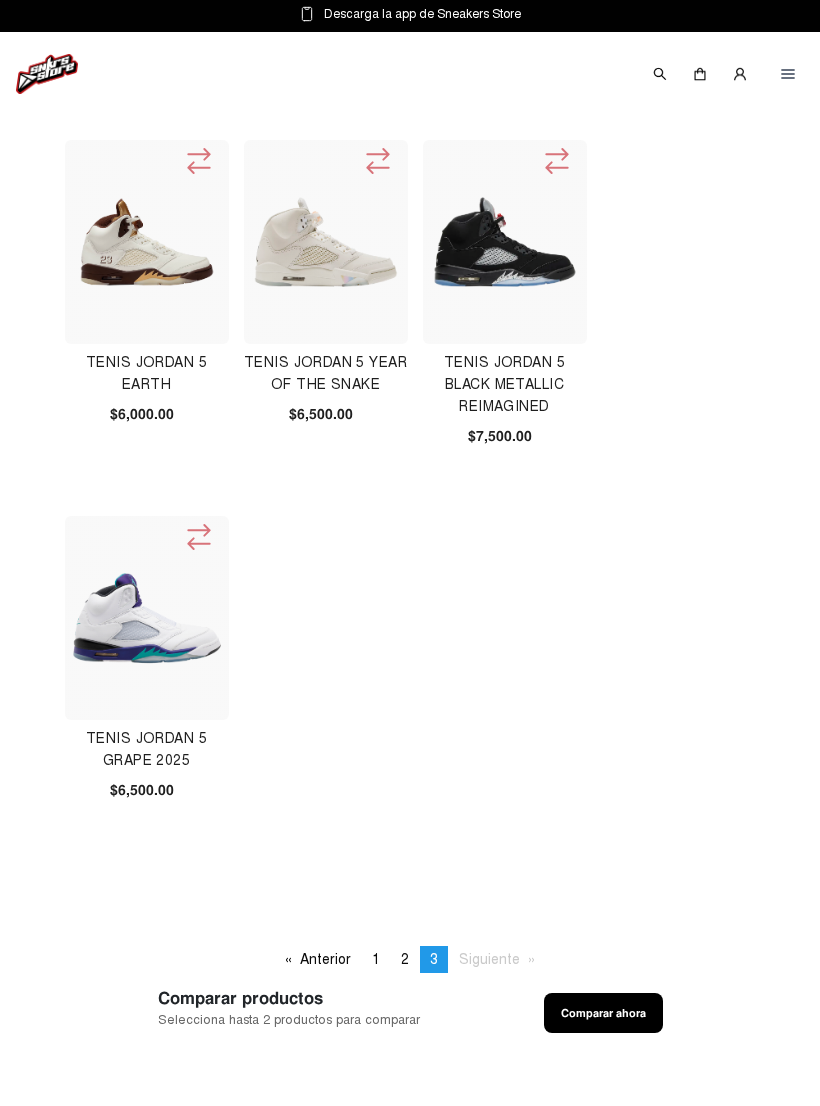 click 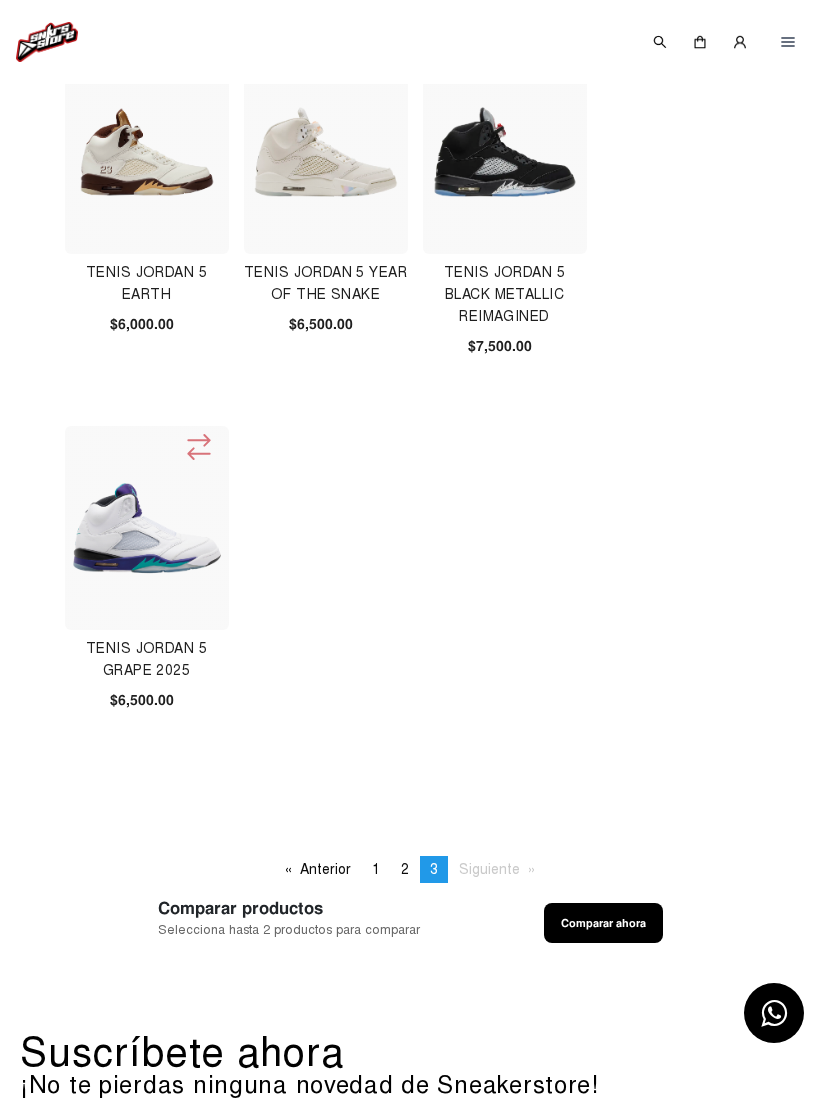 scroll, scrollTop: 0, scrollLeft: 0, axis: both 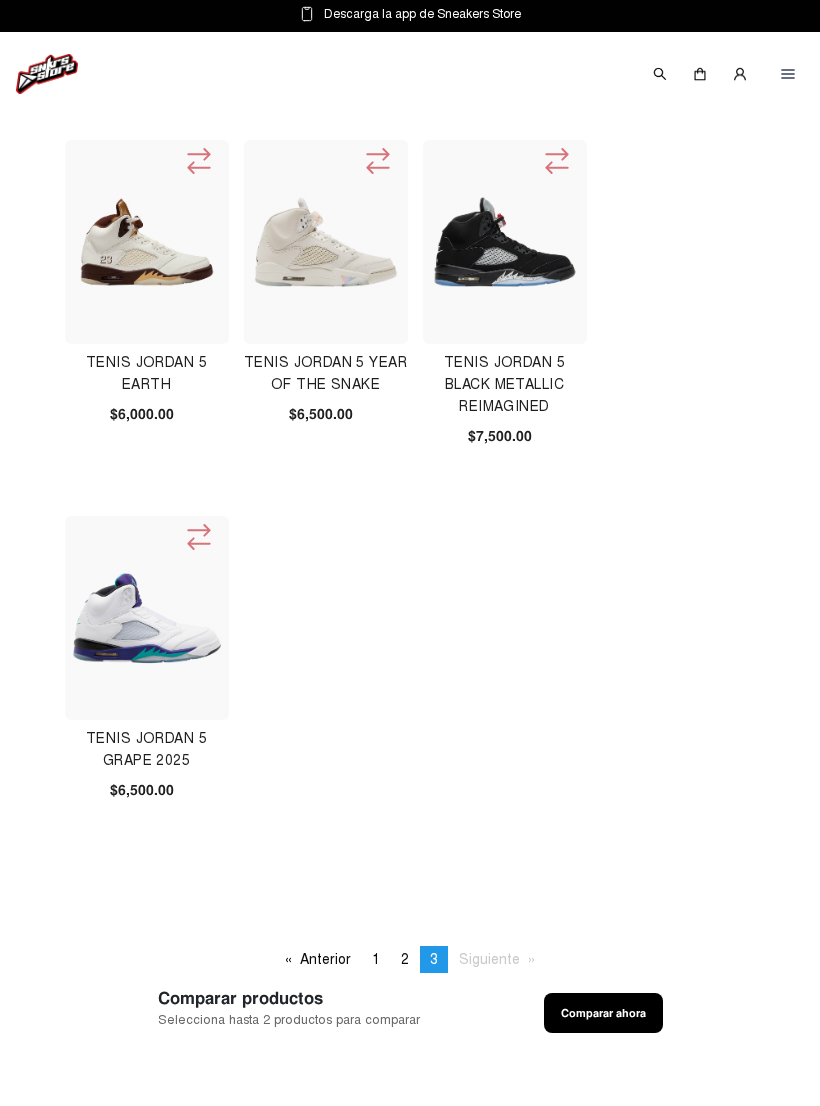 click 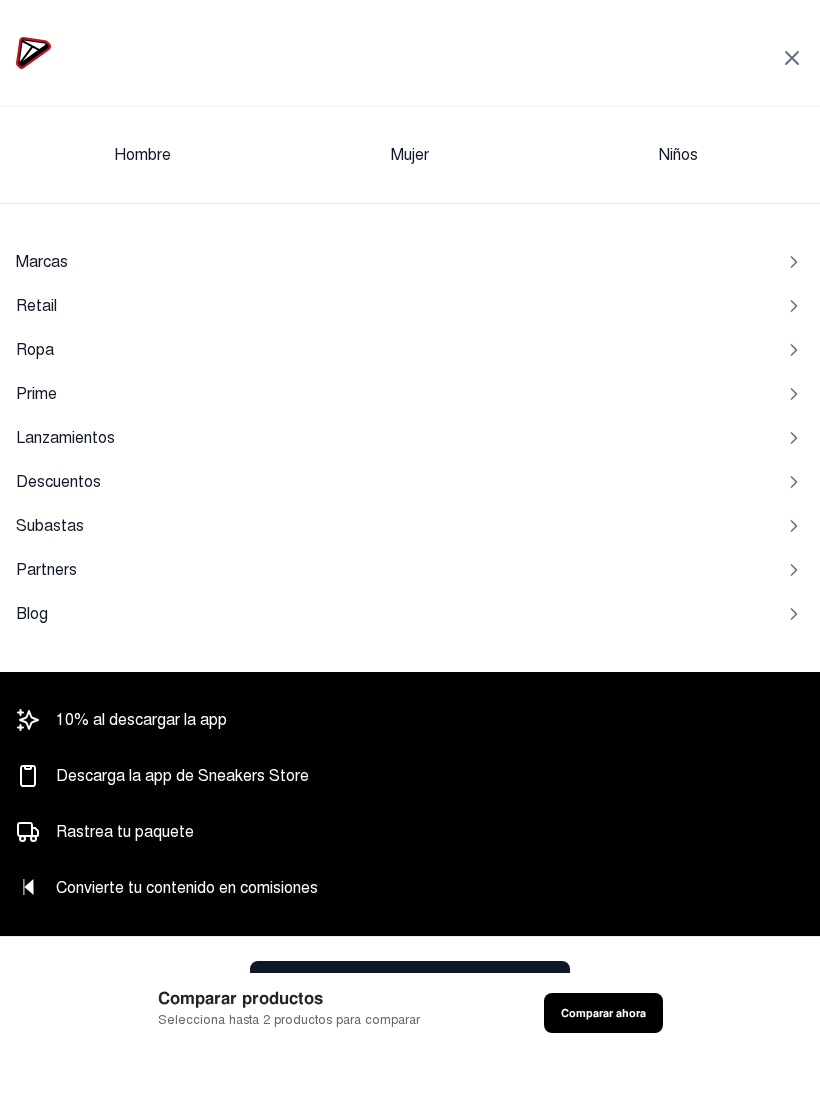 click 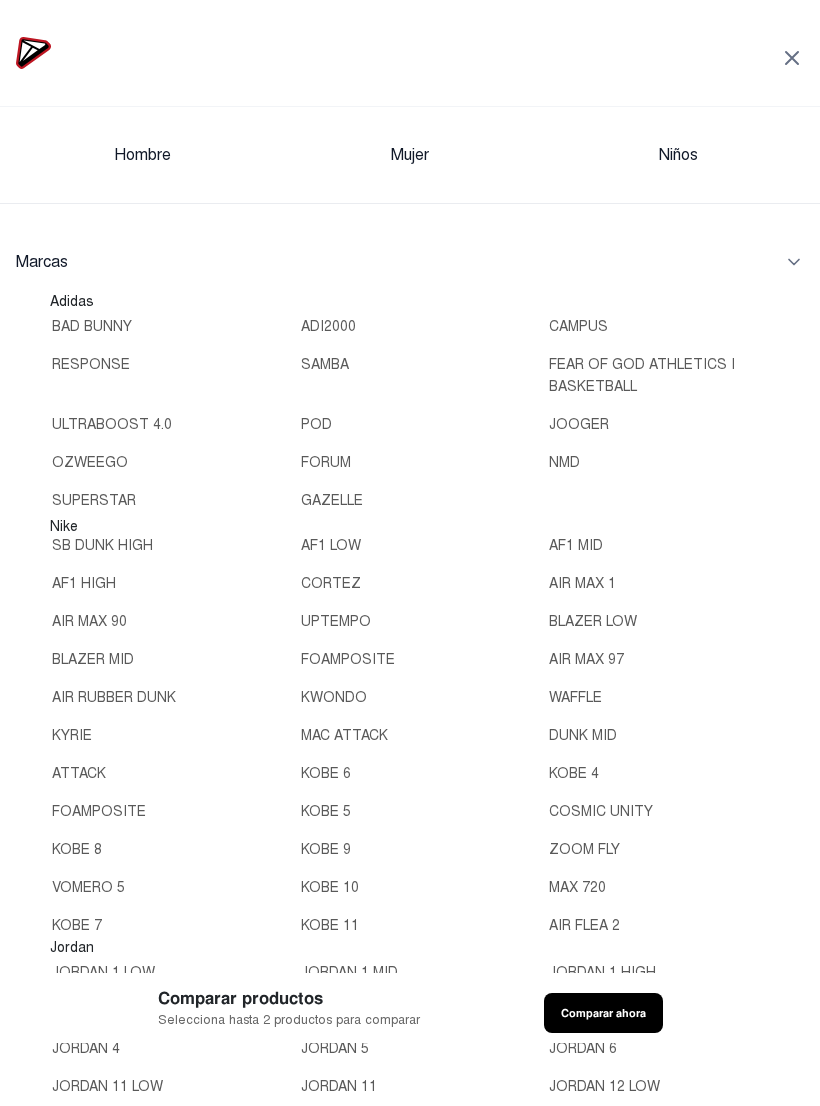 scroll, scrollTop: 38, scrollLeft: 0, axis: vertical 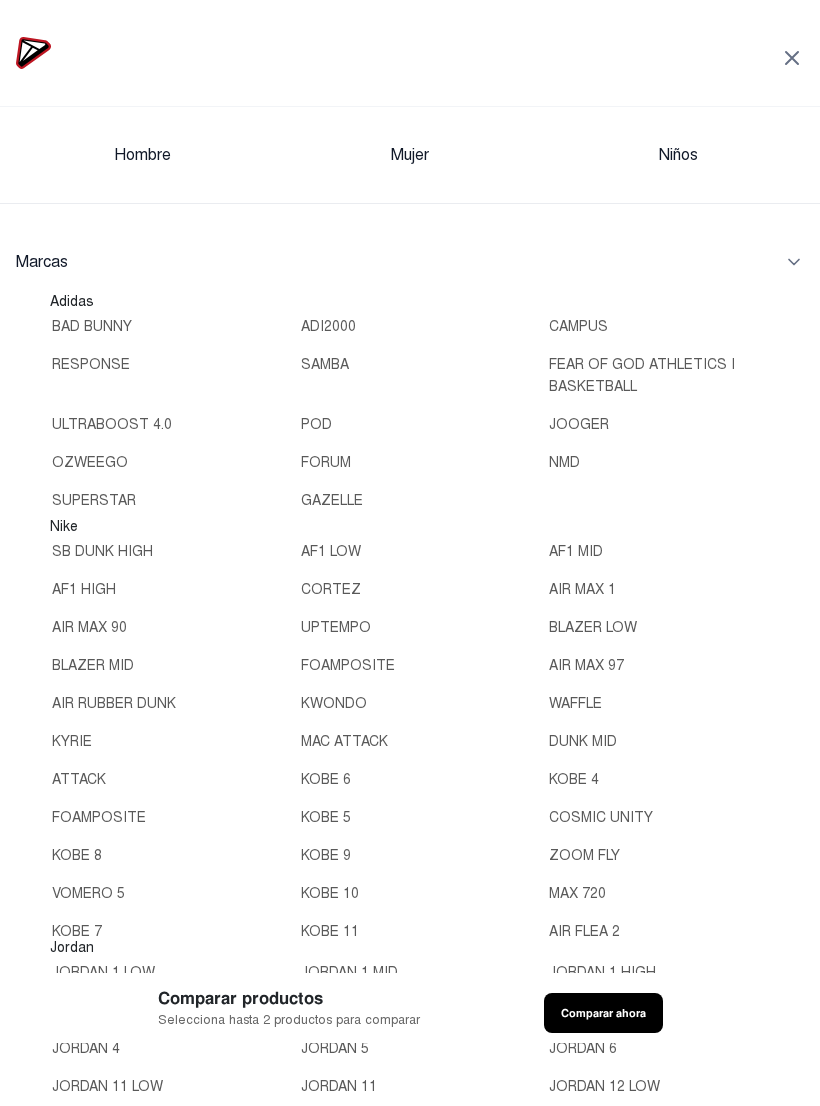 click on "AIR MAX 90" 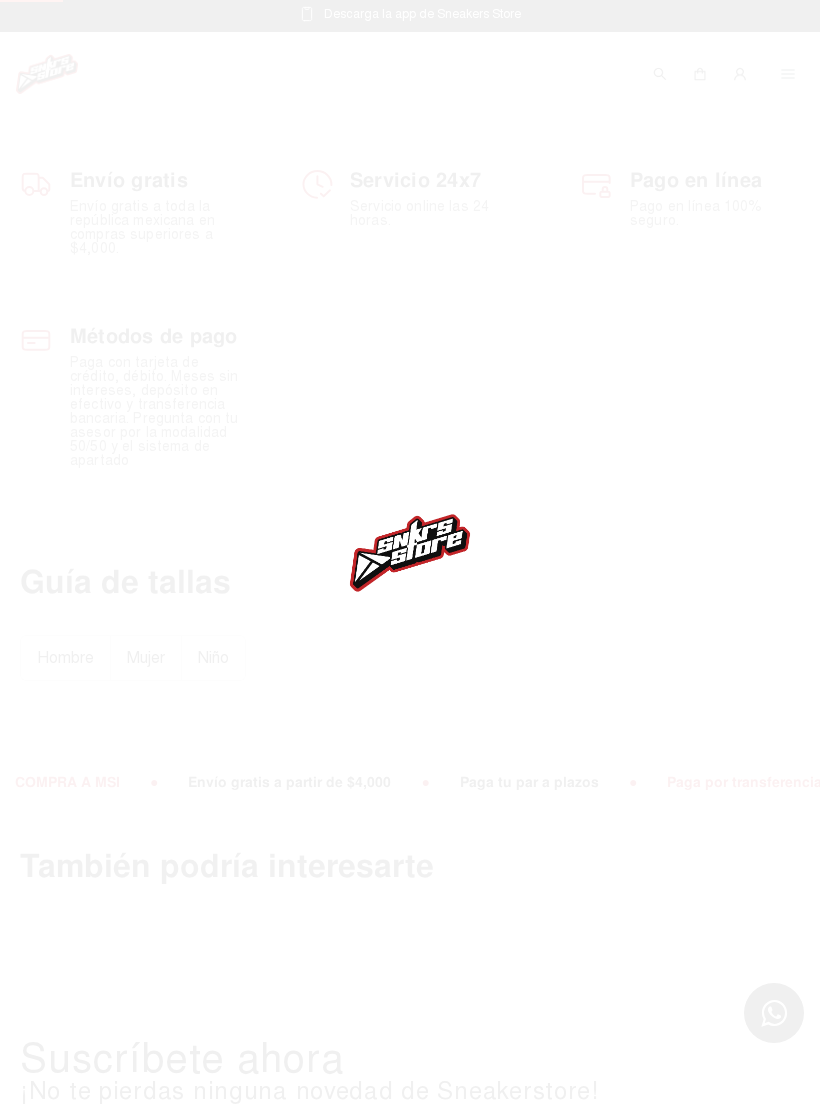 scroll, scrollTop: 0, scrollLeft: 0, axis: both 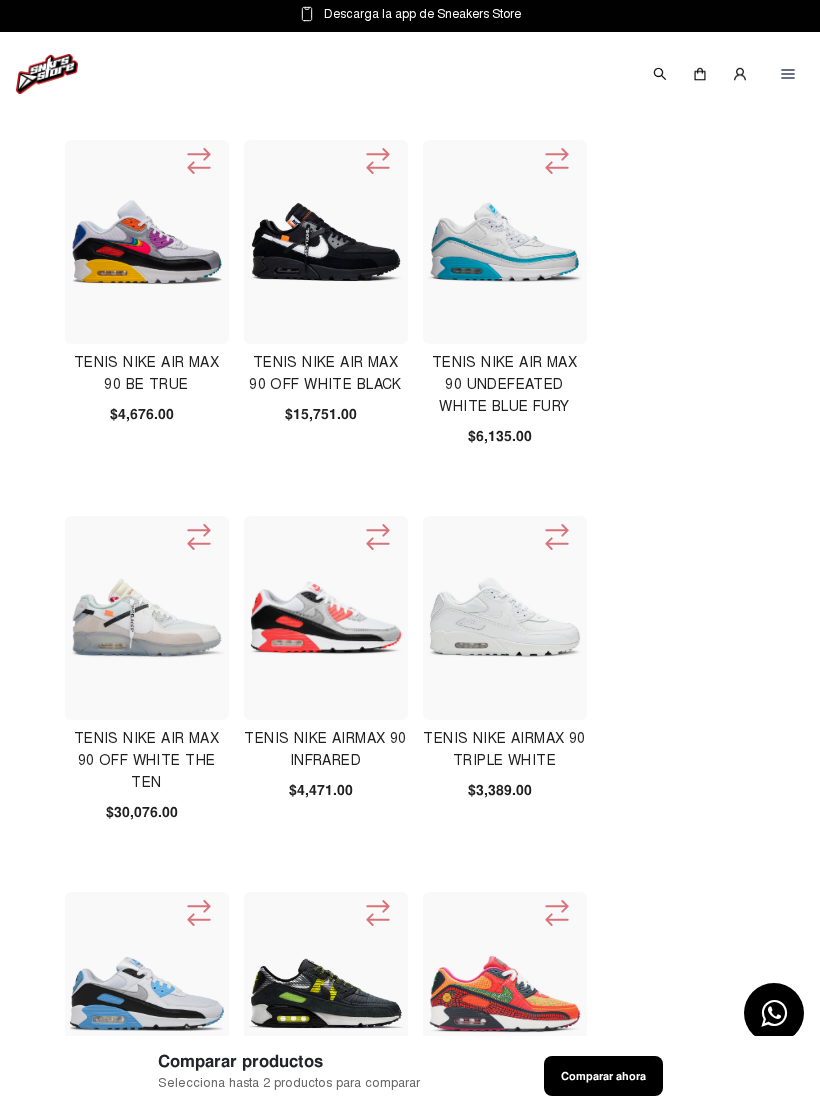 click 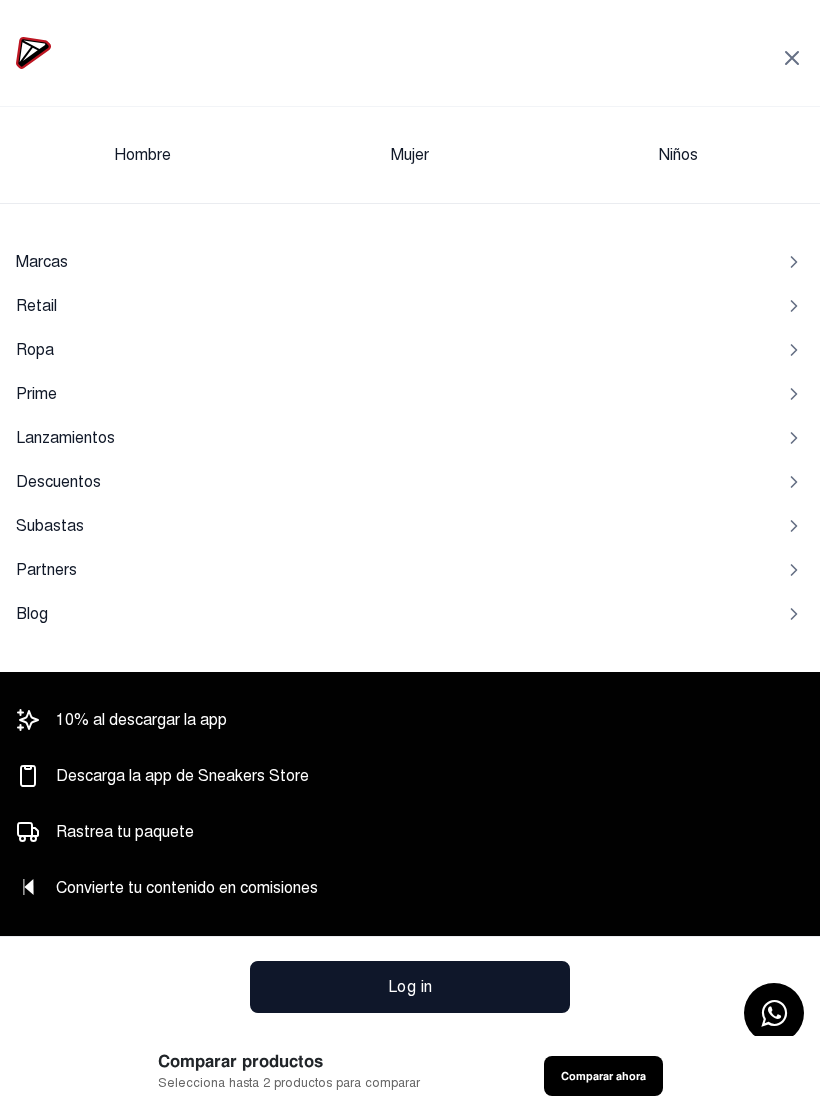 click on "Marcas" 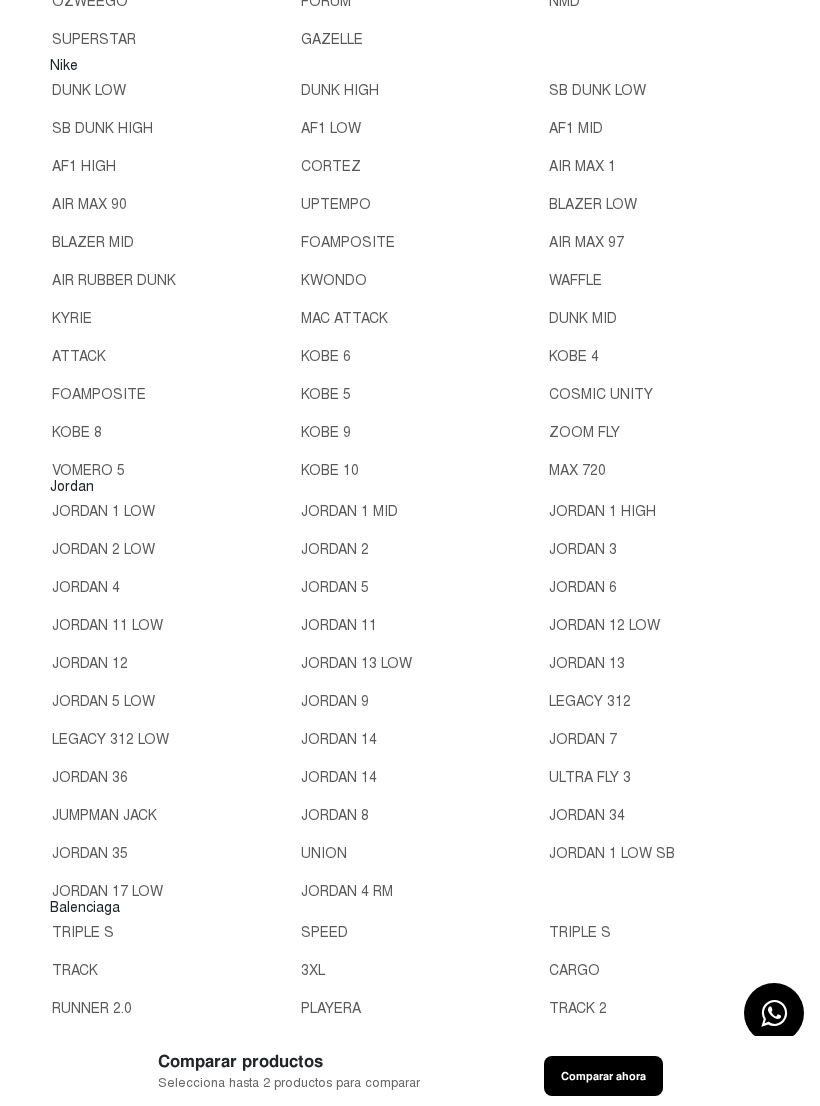 scroll, scrollTop: 462, scrollLeft: 0, axis: vertical 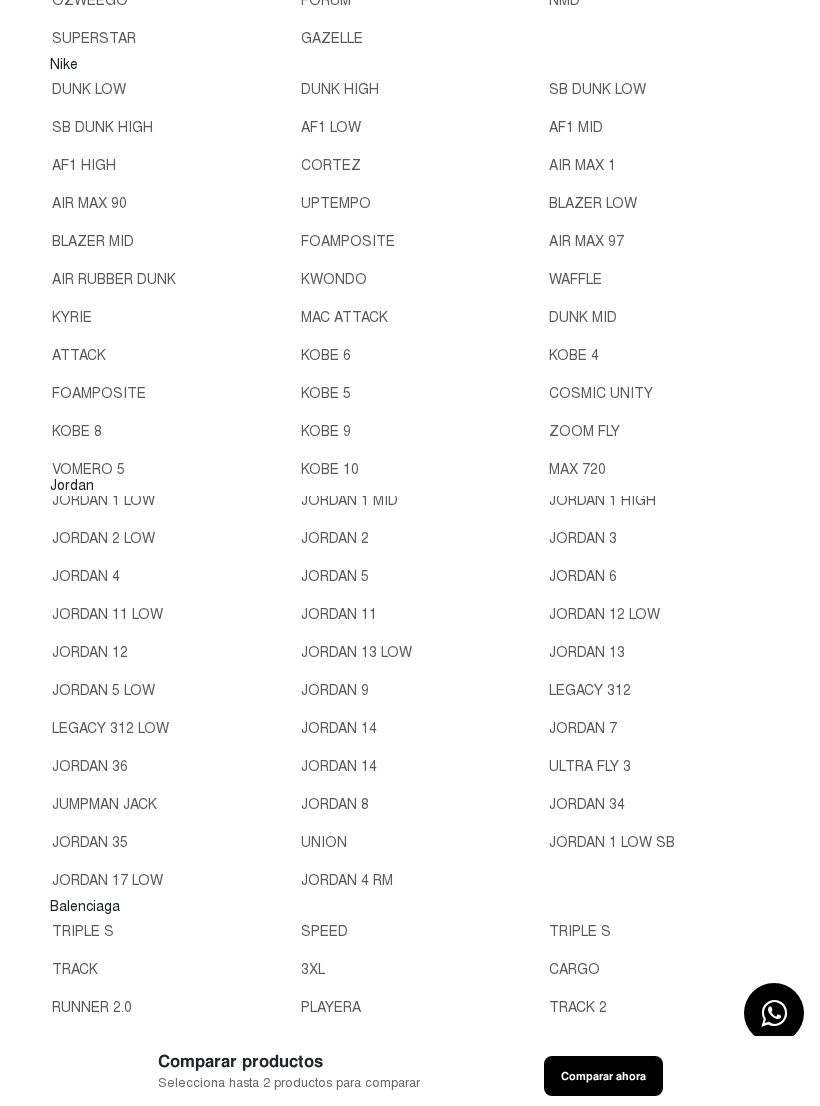 click on "JORDAN 7" 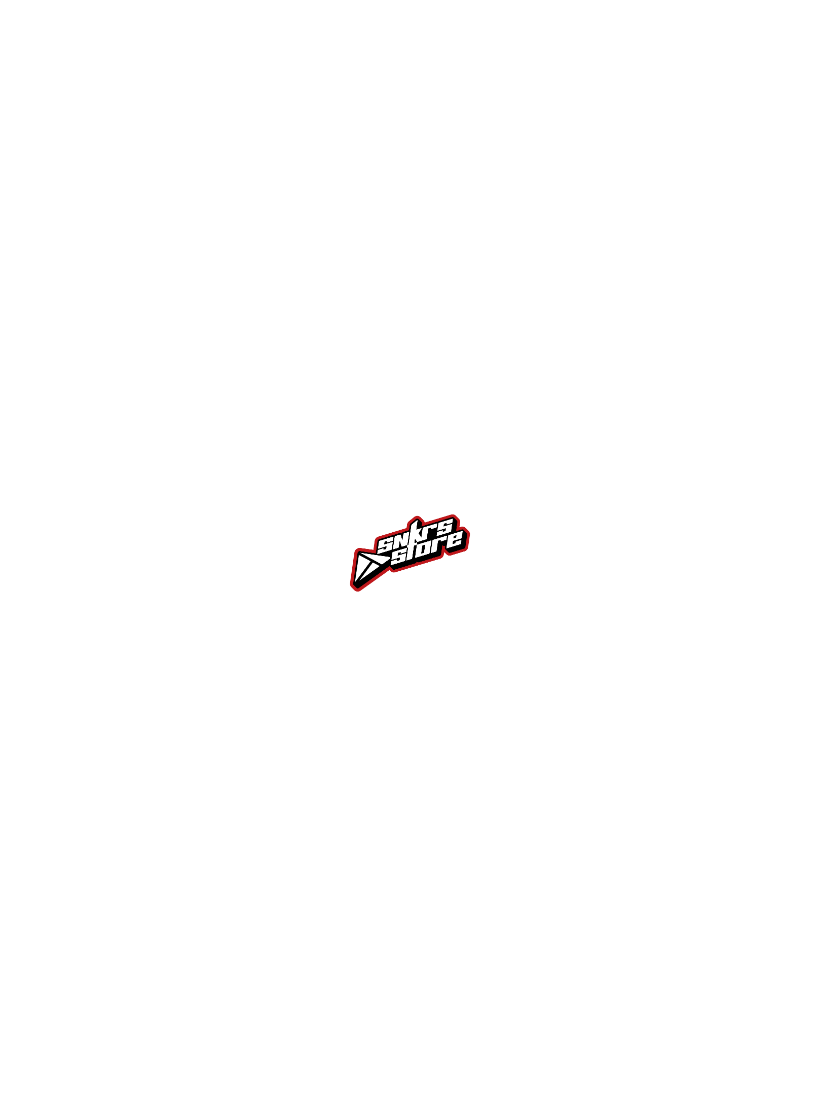 scroll, scrollTop: 0, scrollLeft: 0, axis: both 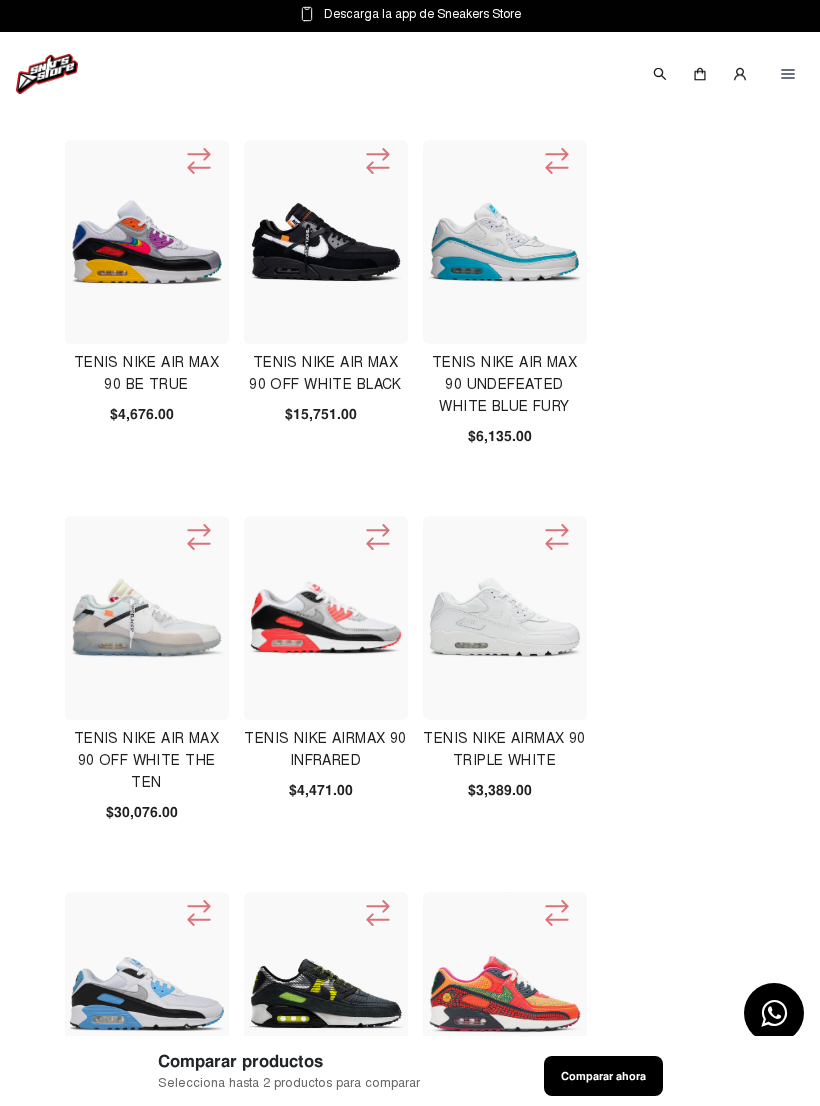 click 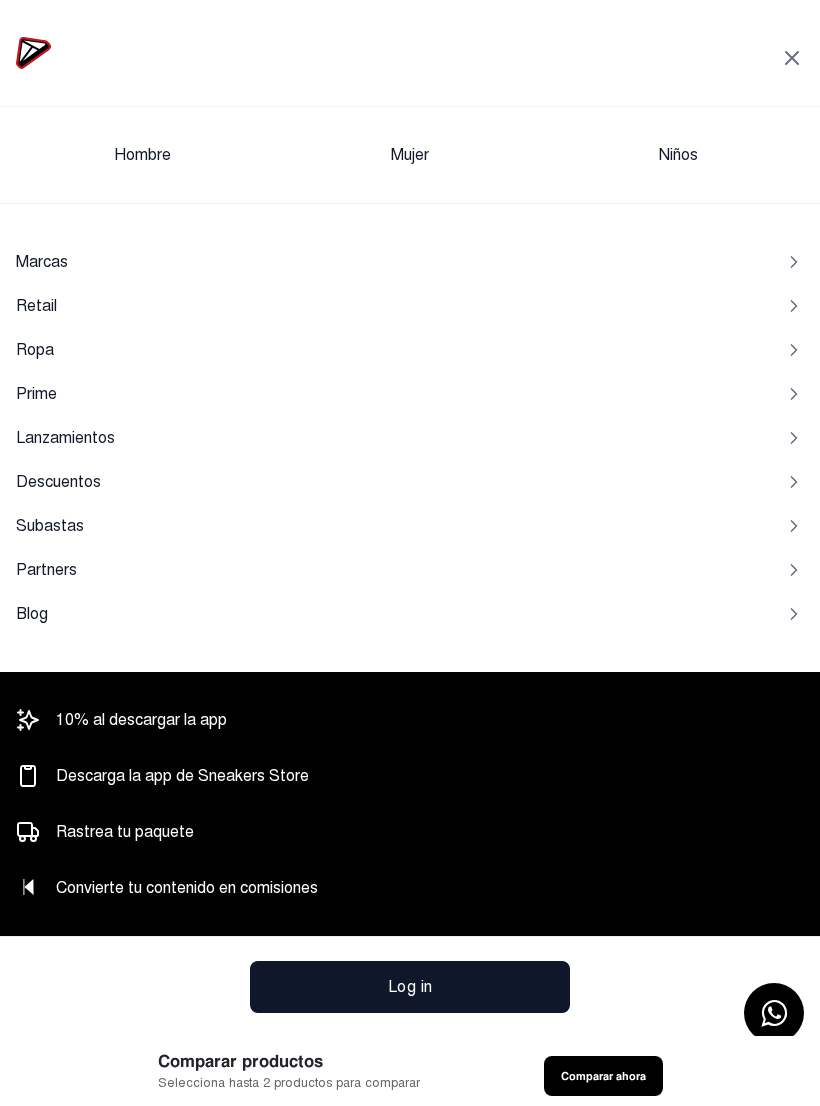 click on "Marcas" 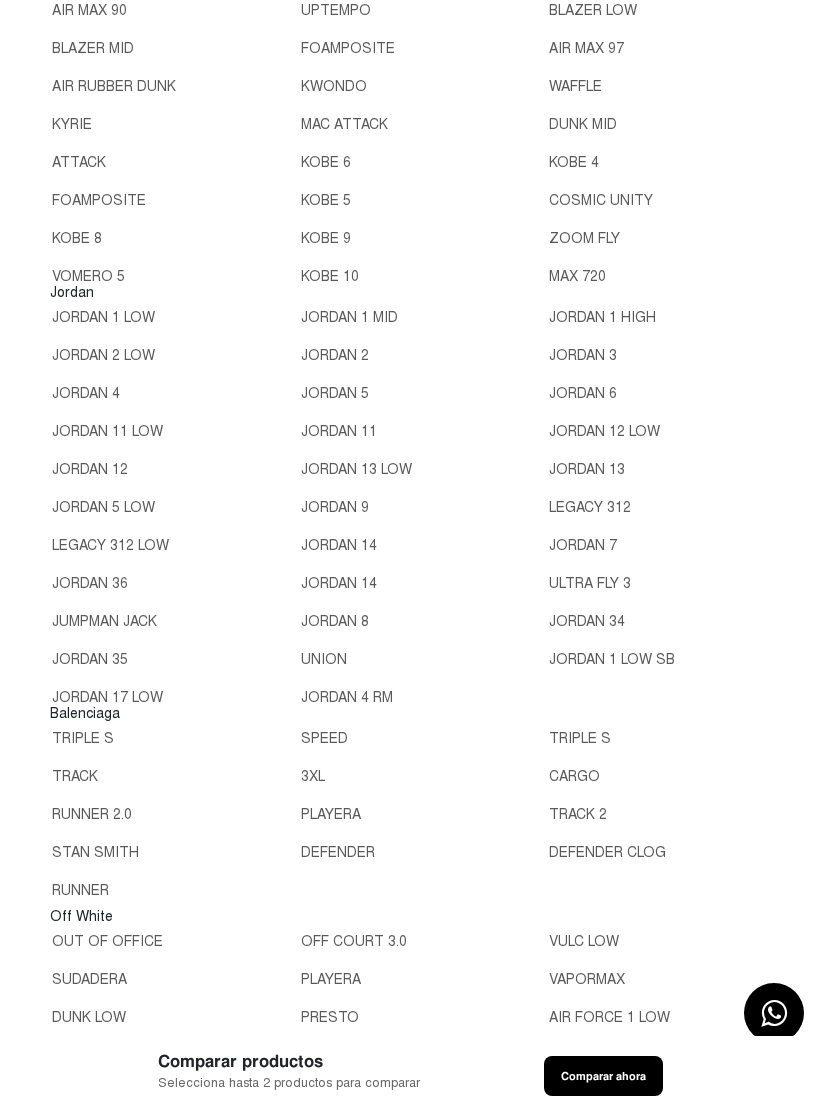 scroll, scrollTop: 656, scrollLeft: 0, axis: vertical 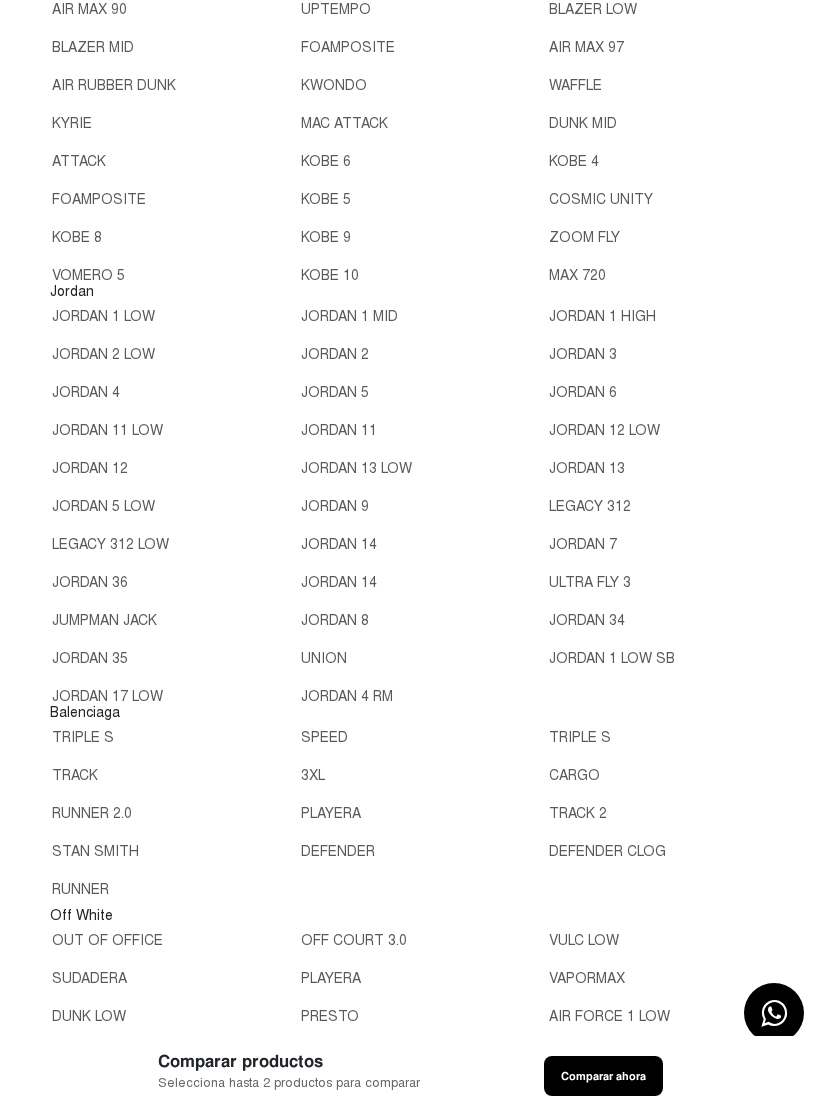 click on "JUMPMAN JACK" 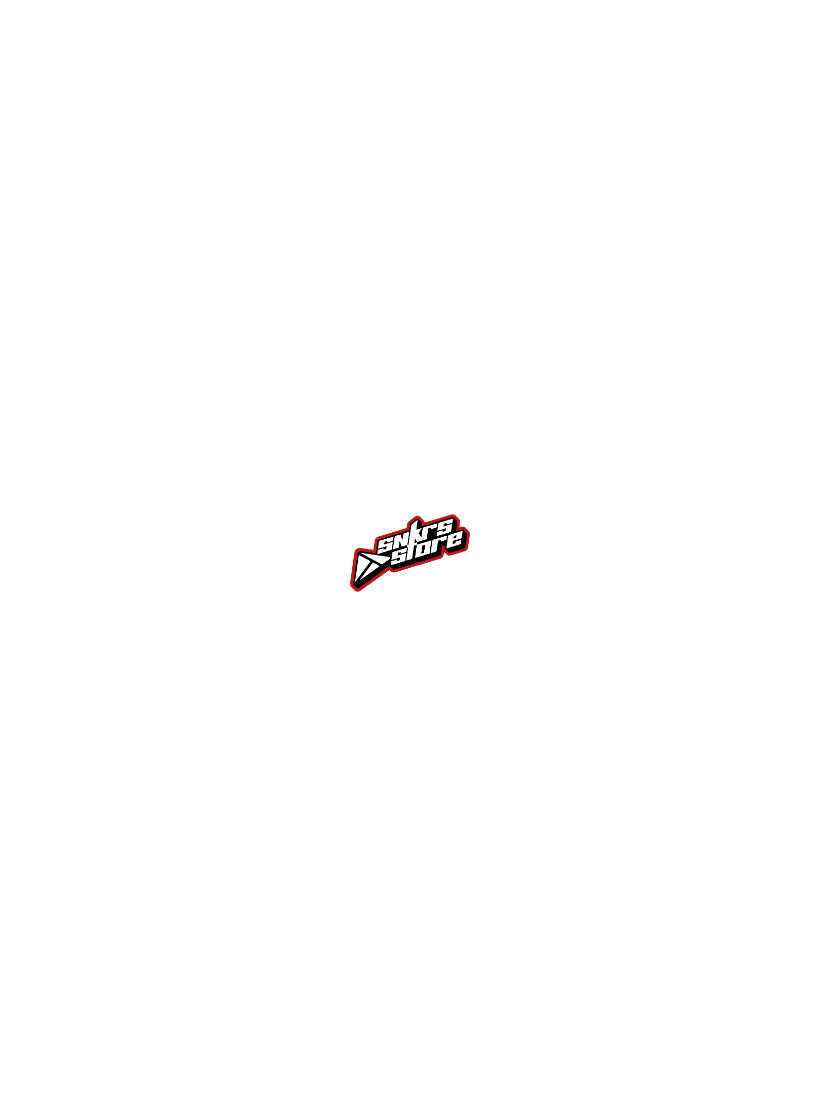 scroll, scrollTop: 0, scrollLeft: 0, axis: both 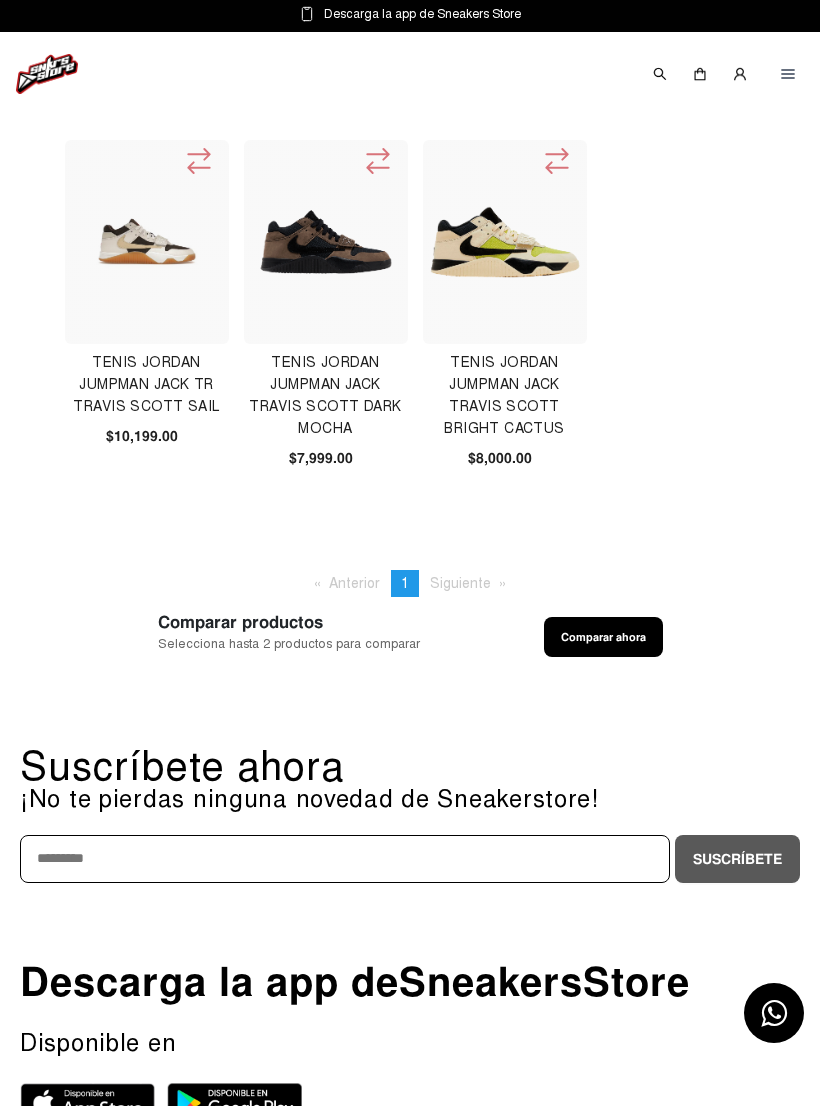 click 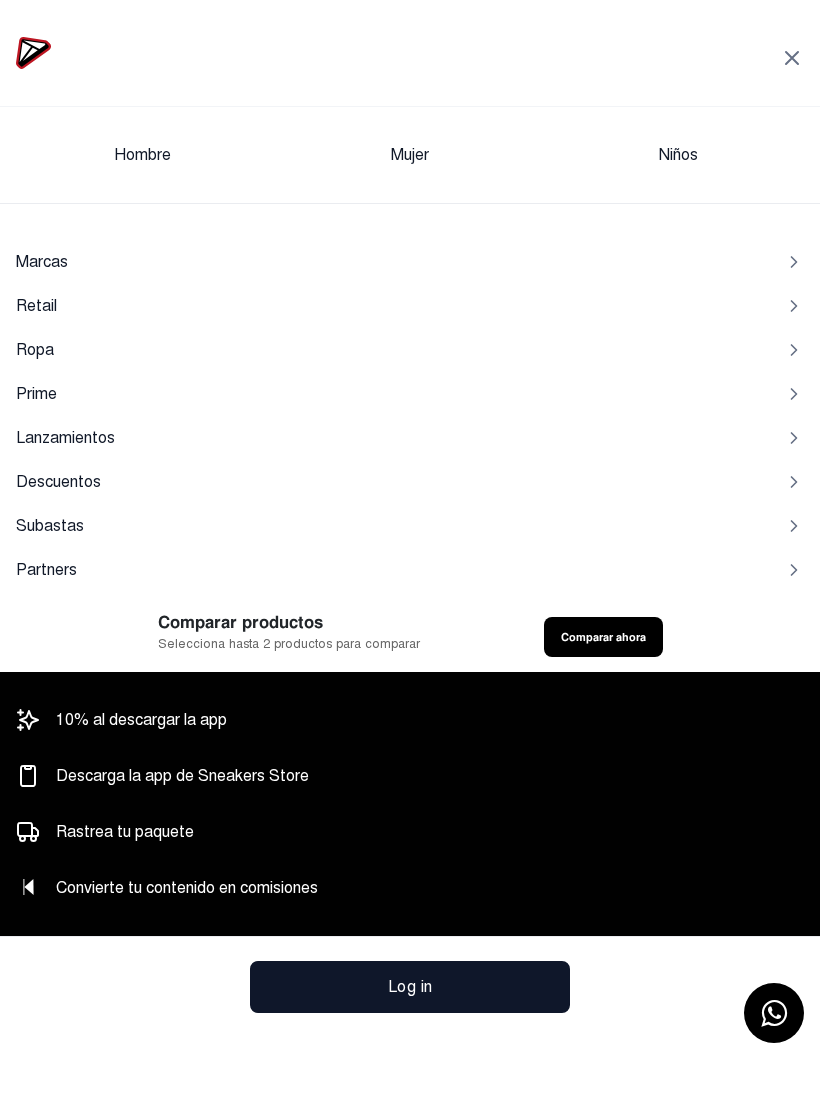 click on "Marcas" 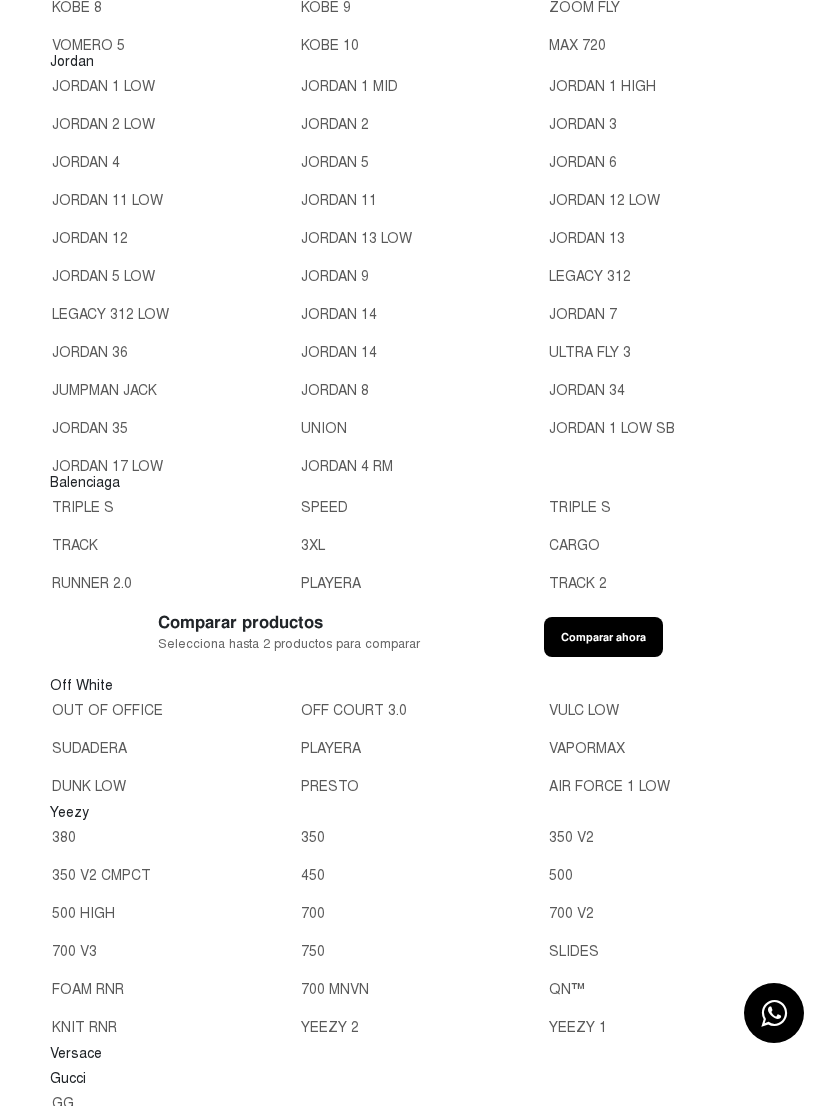 scroll, scrollTop: 897, scrollLeft: 0, axis: vertical 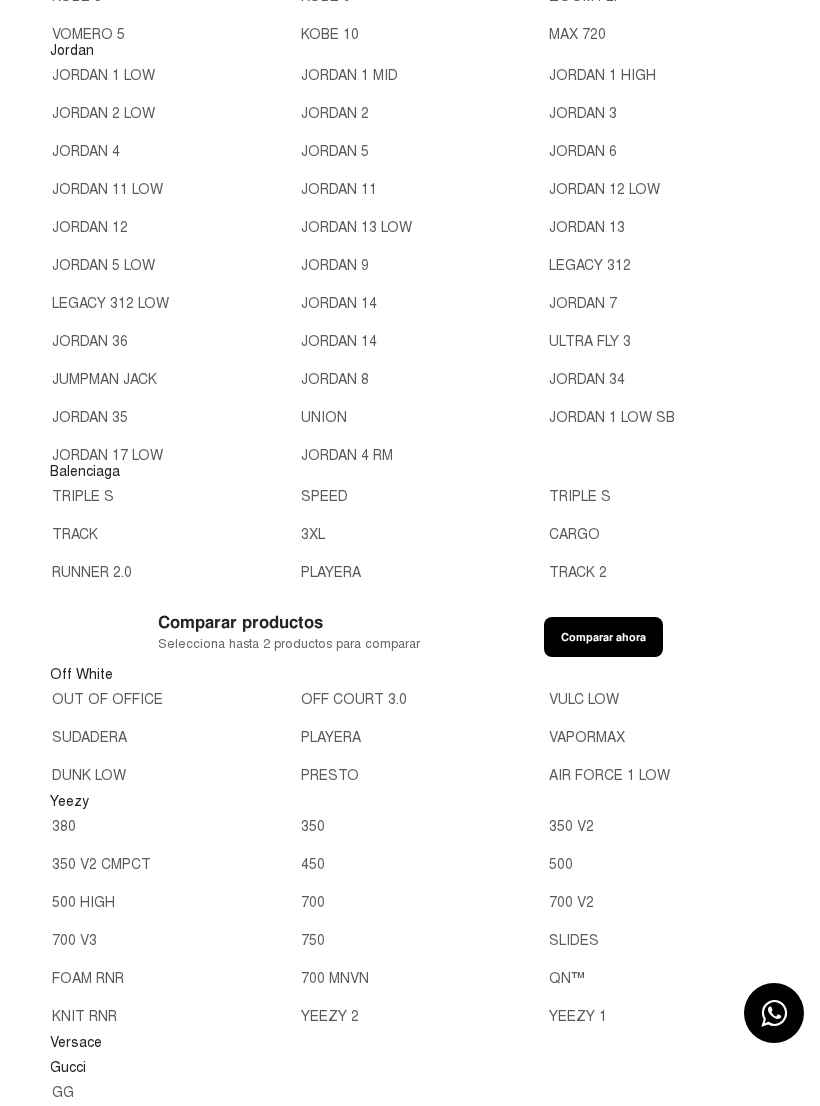 click on "JORDAN 6" 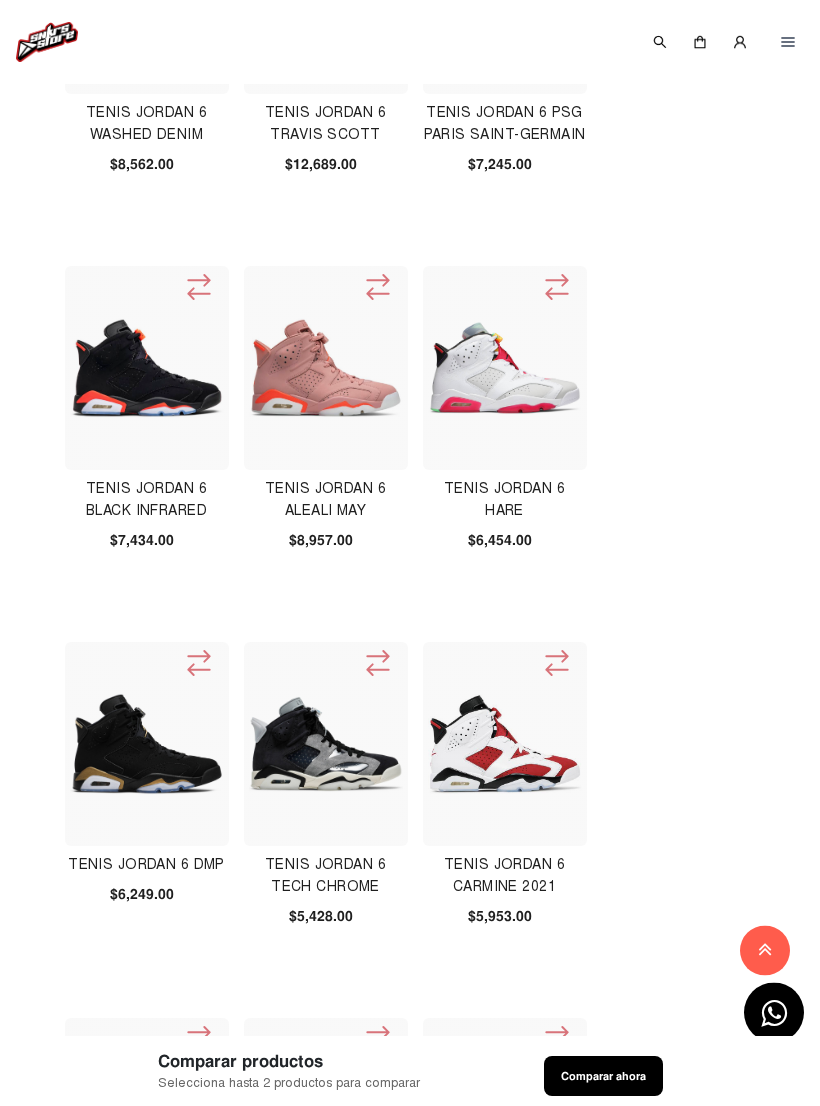 scroll, scrollTop: 0, scrollLeft: 0, axis: both 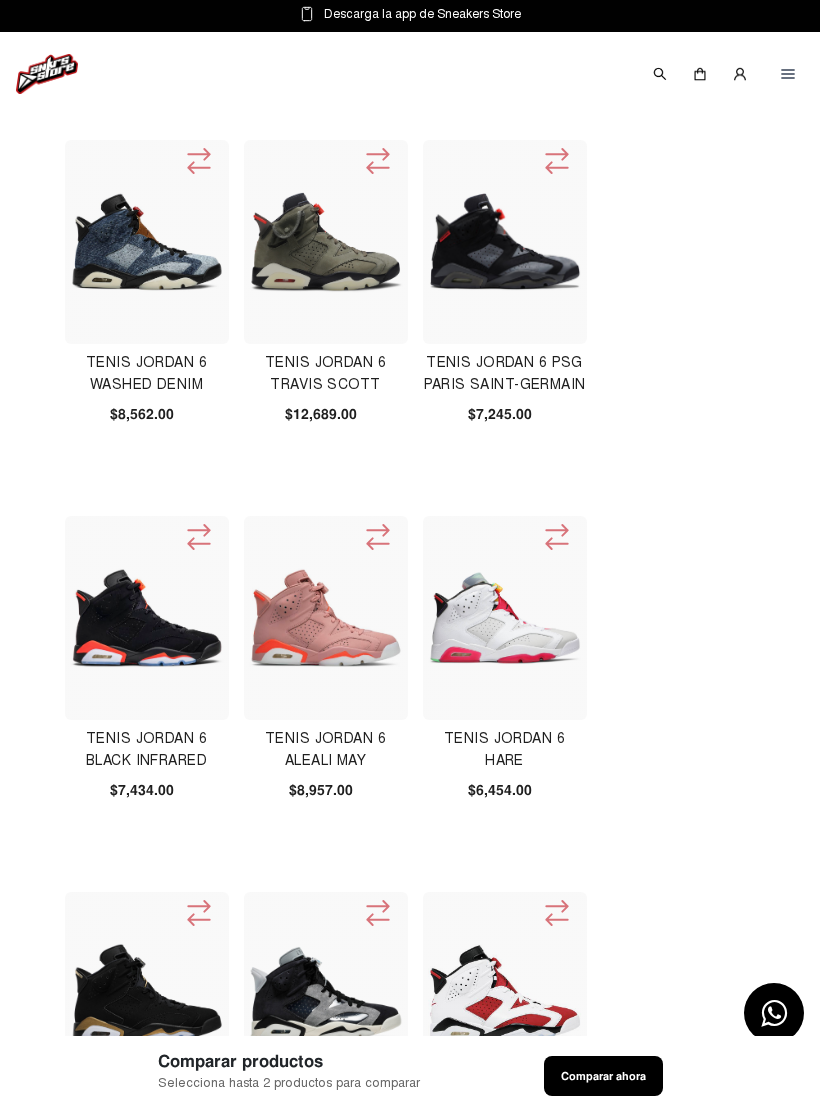 click 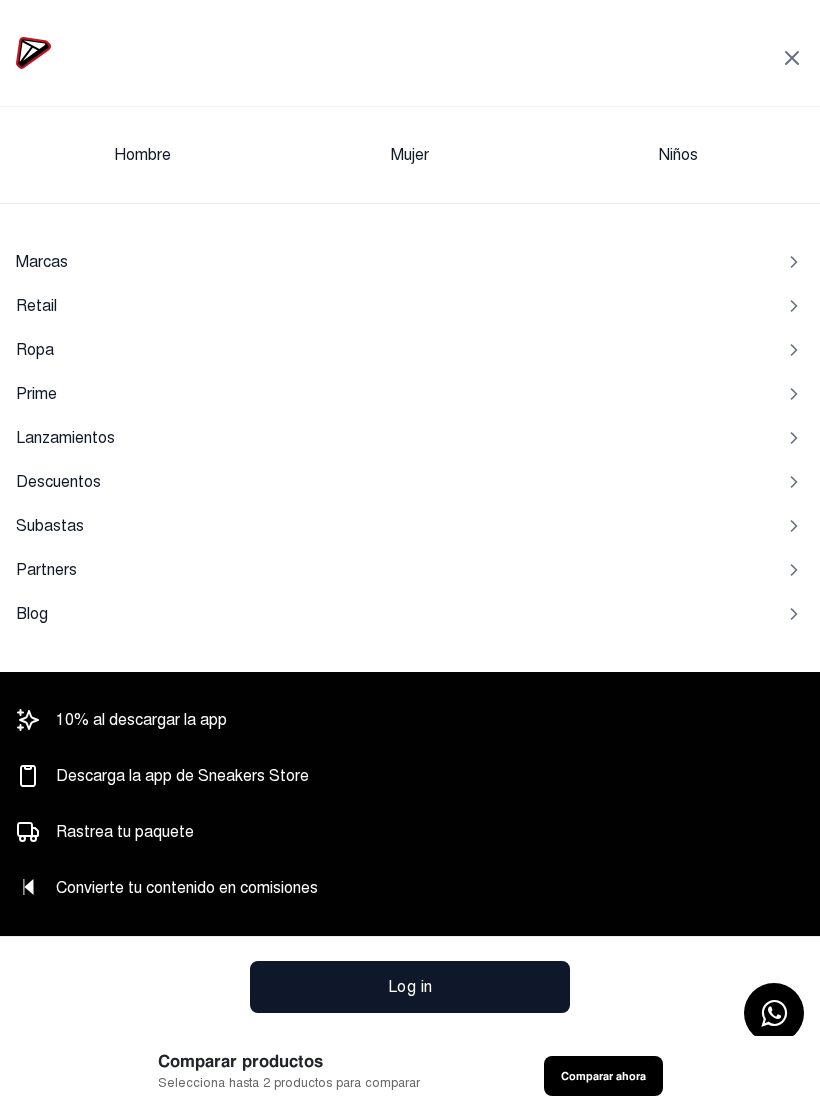 click 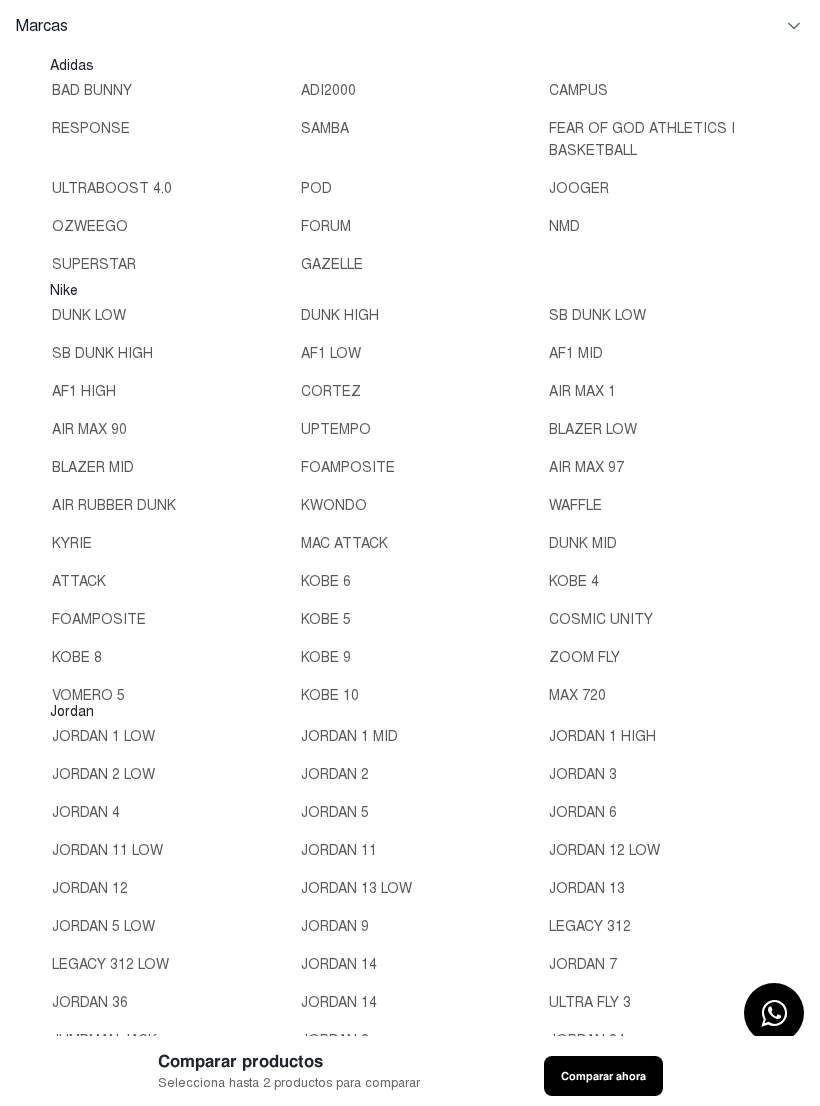 scroll, scrollTop: 242, scrollLeft: 0, axis: vertical 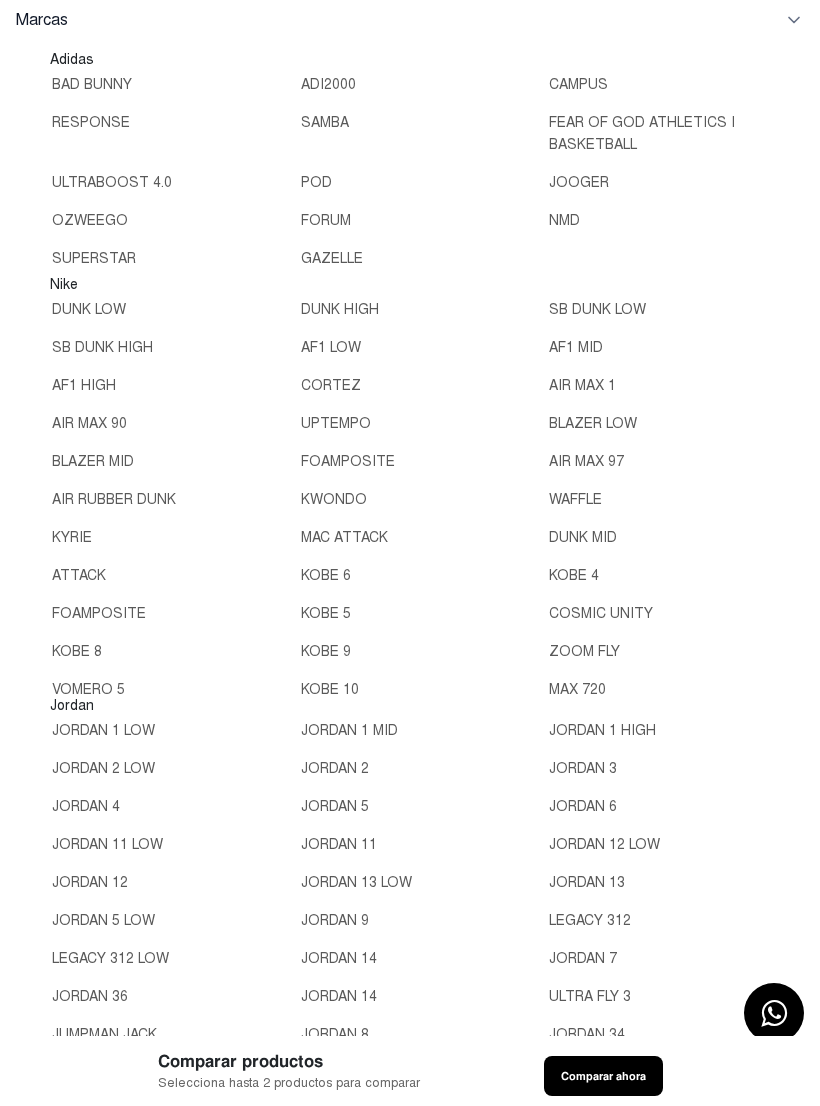 click on "DUNK LOW" 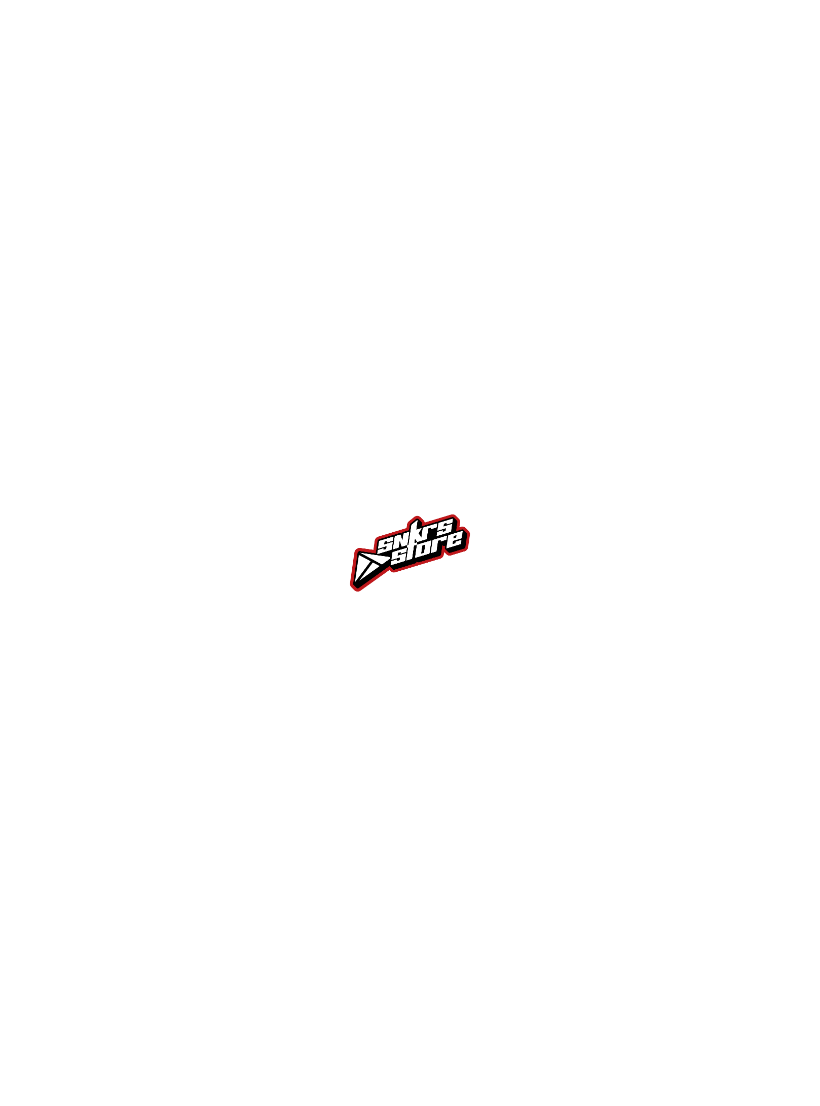 scroll, scrollTop: 0, scrollLeft: 0, axis: both 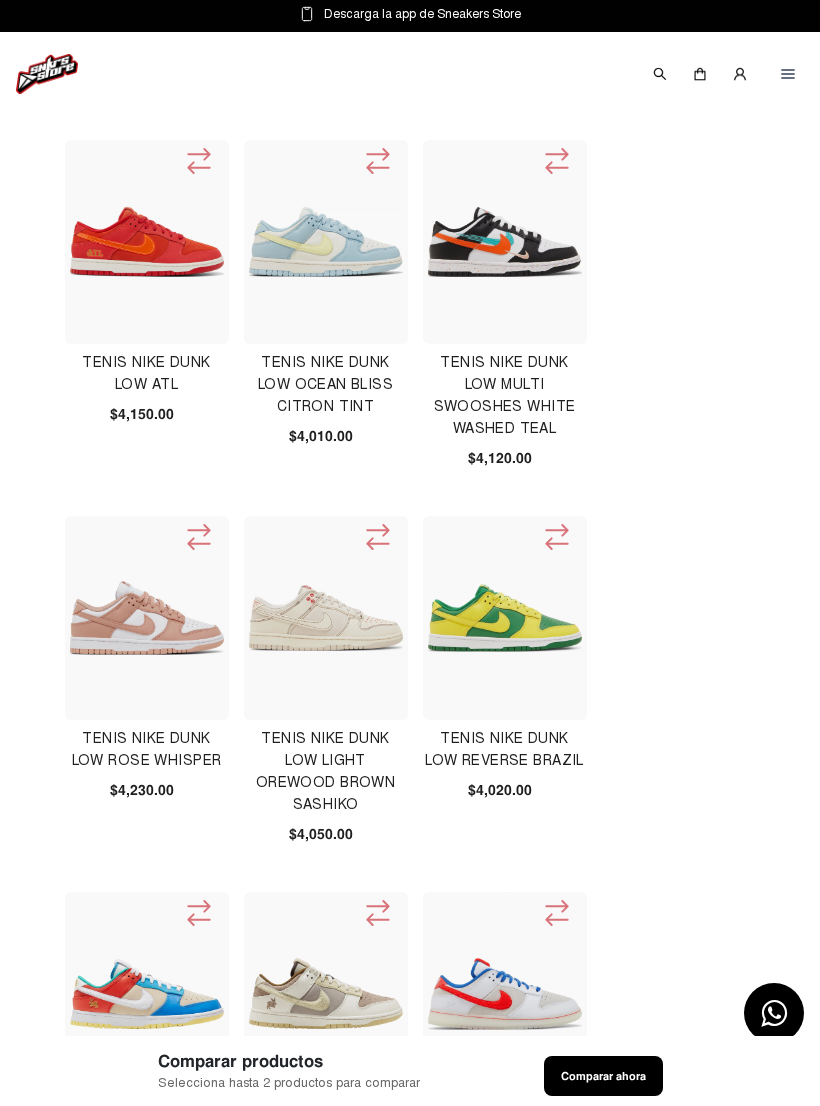 click 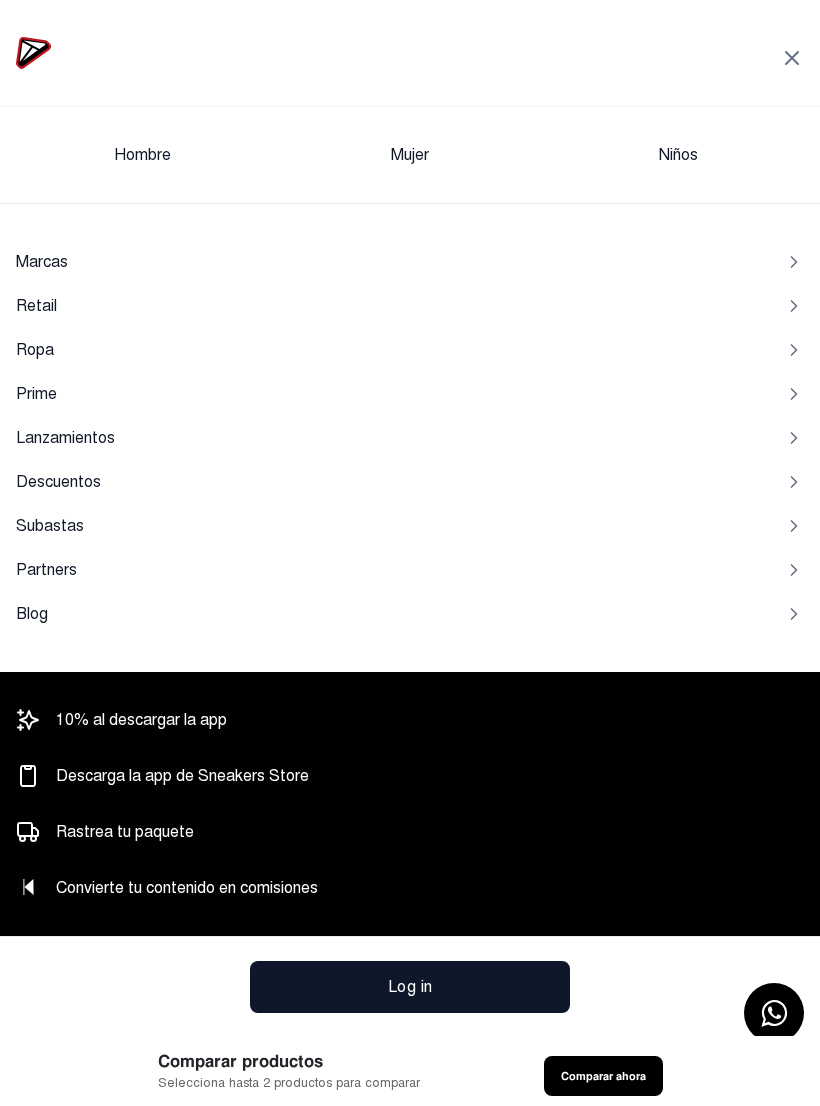 click 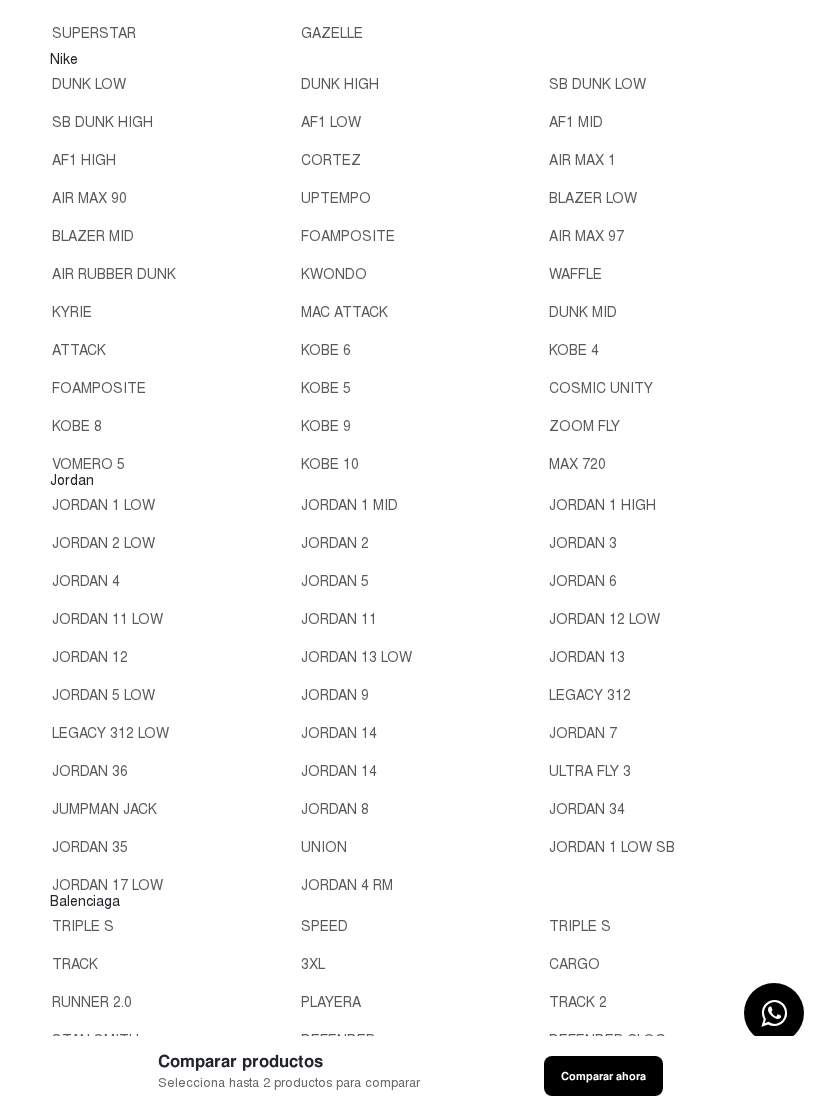 scroll, scrollTop: 484, scrollLeft: 0, axis: vertical 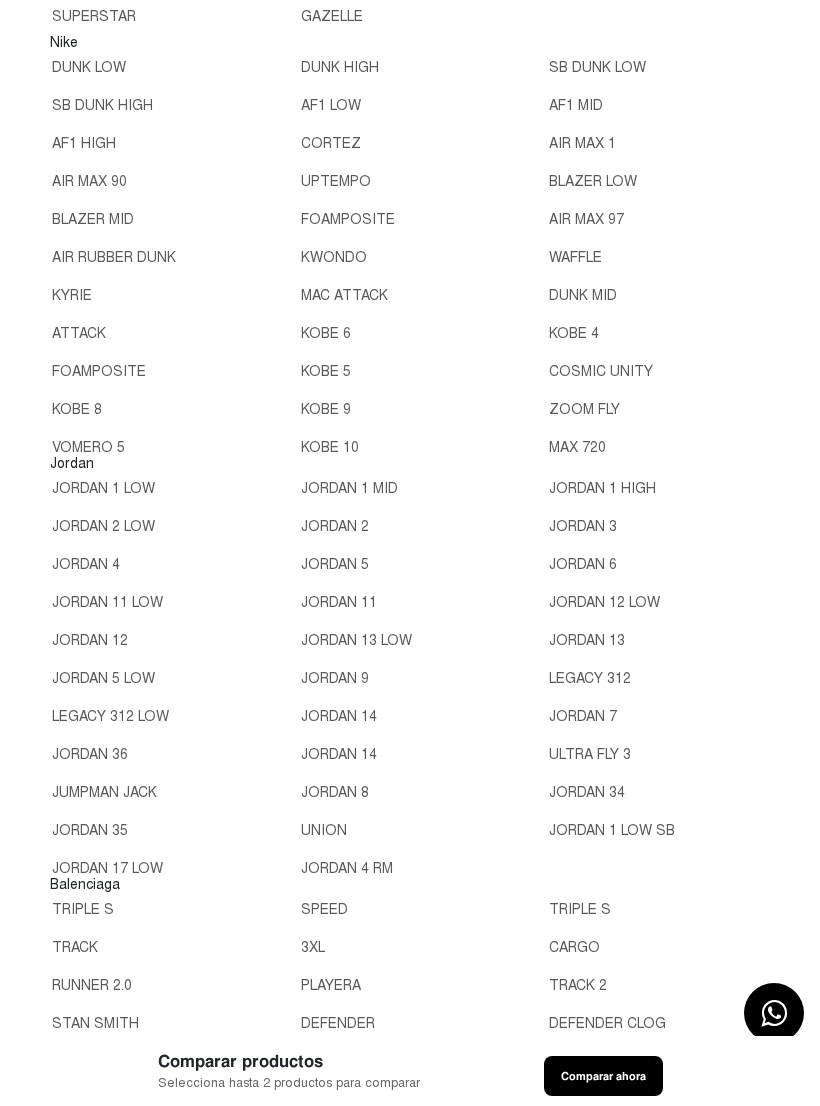 click on "AF1 LOW" 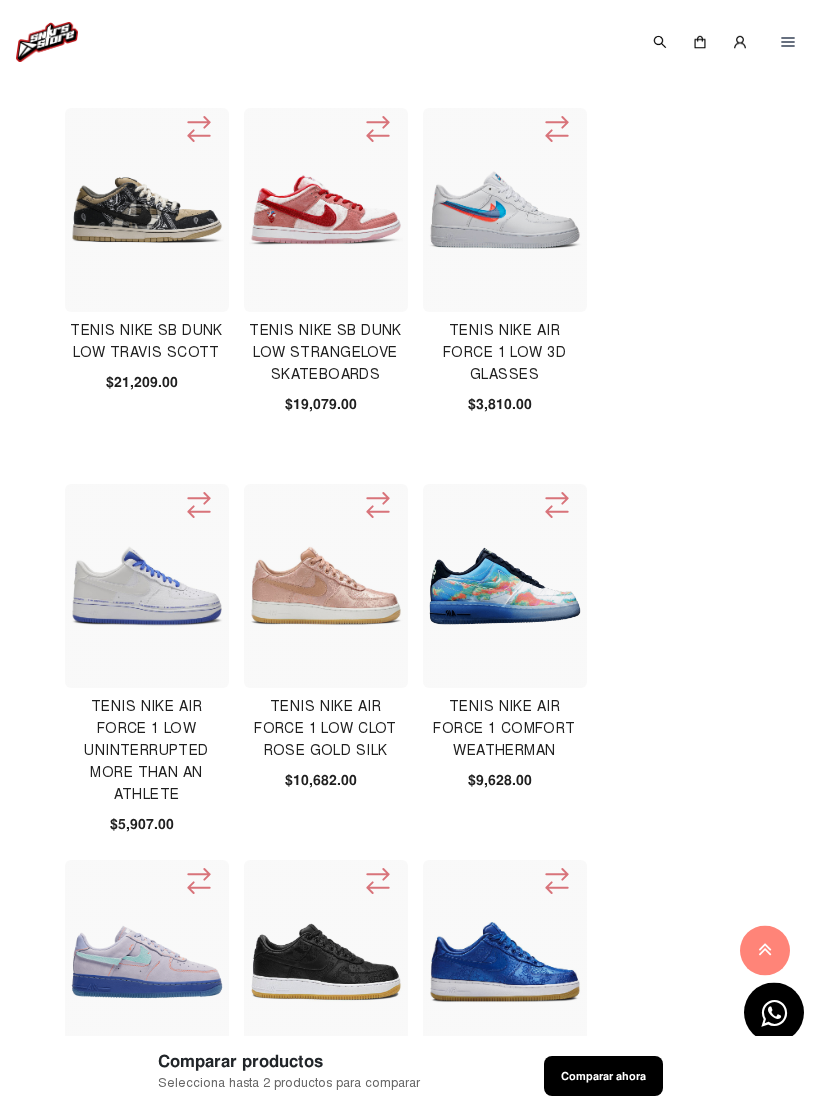 scroll, scrollTop: 0, scrollLeft: 0, axis: both 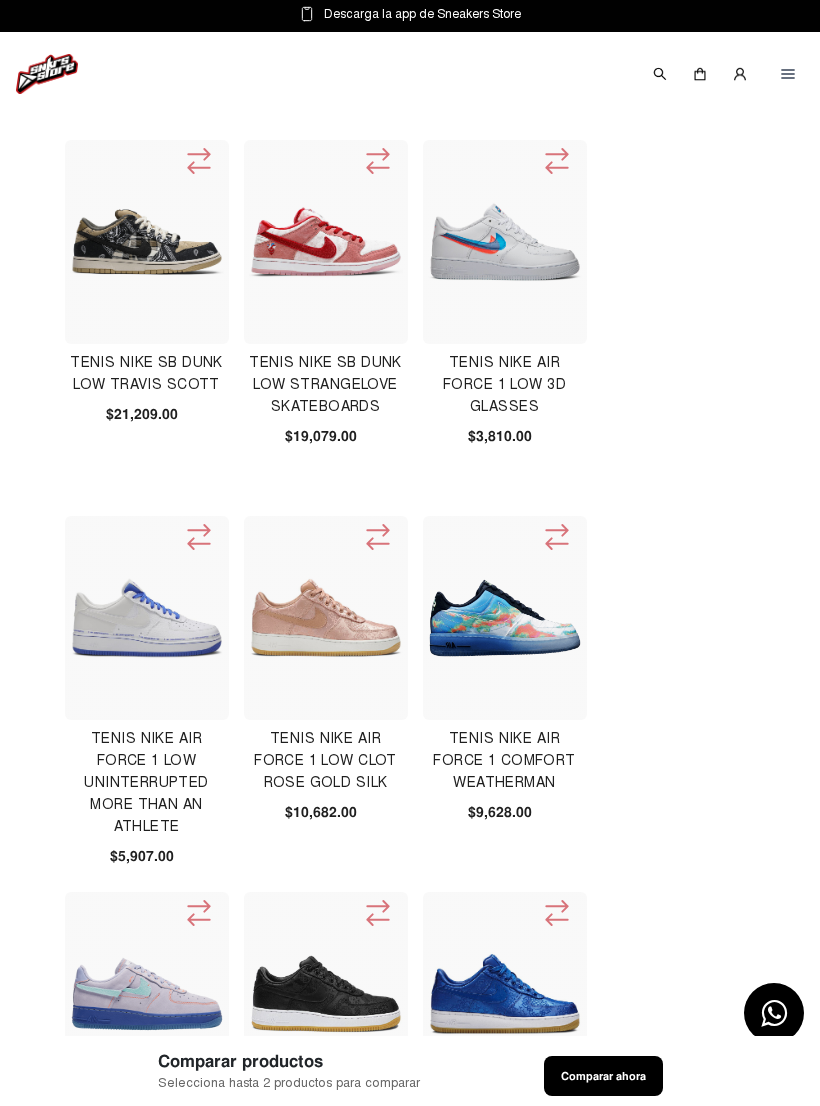 click 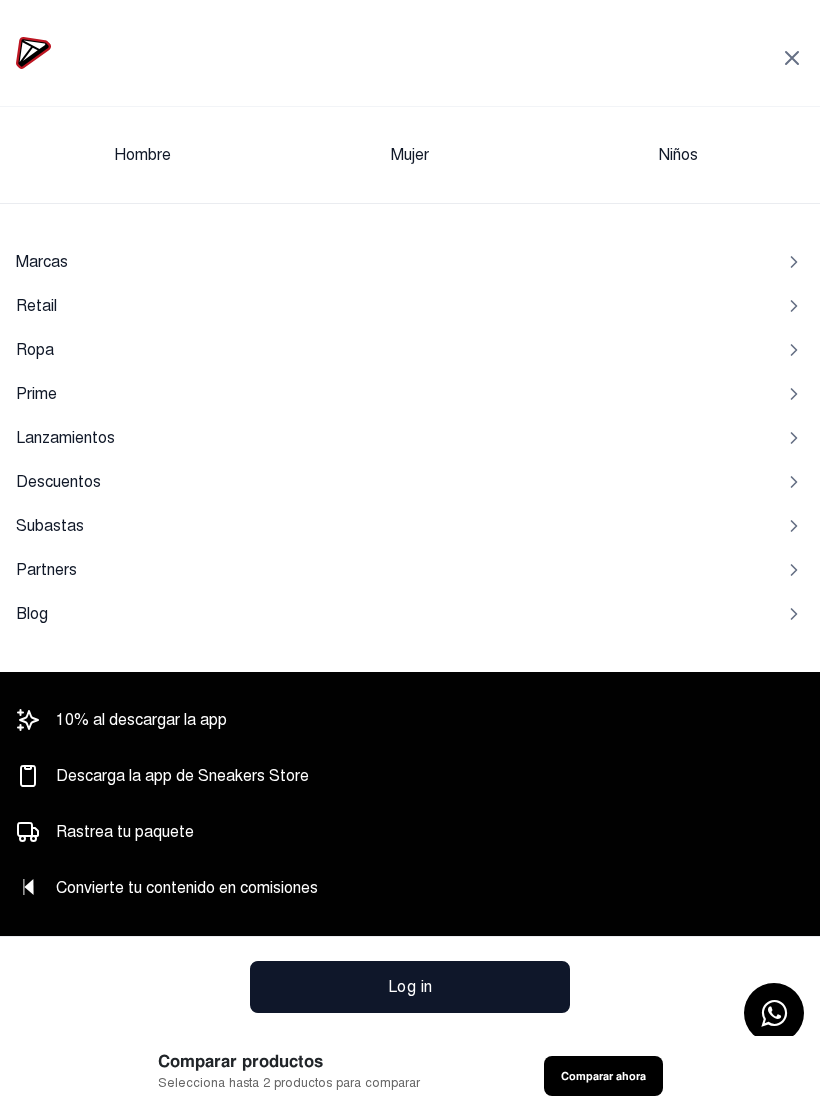 click 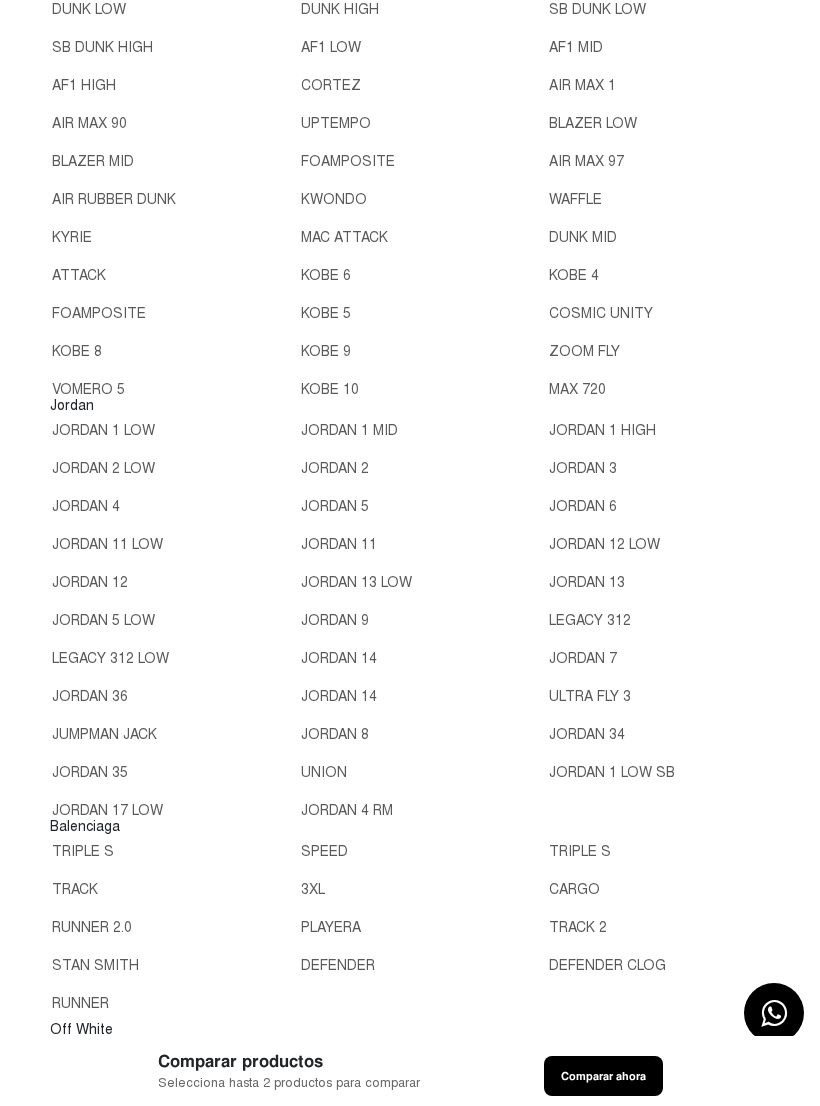 scroll, scrollTop: 531, scrollLeft: 0, axis: vertical 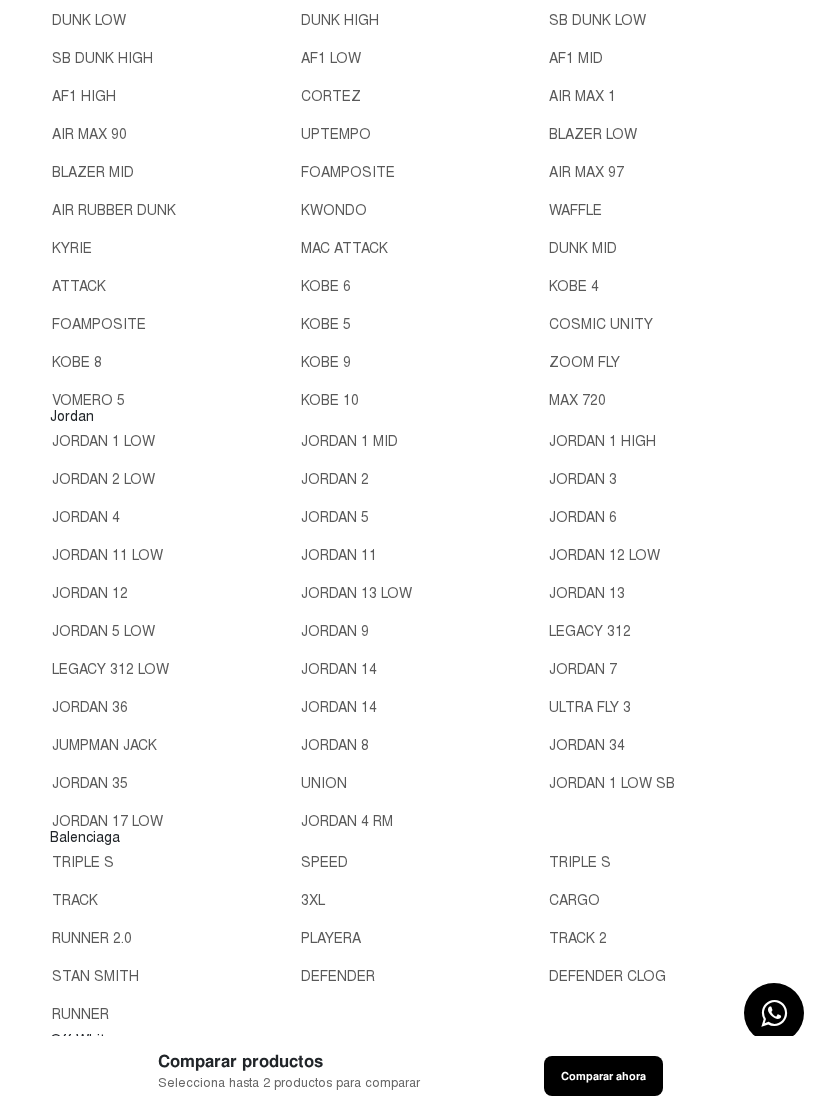 click on "JORDAN 1 LOW" 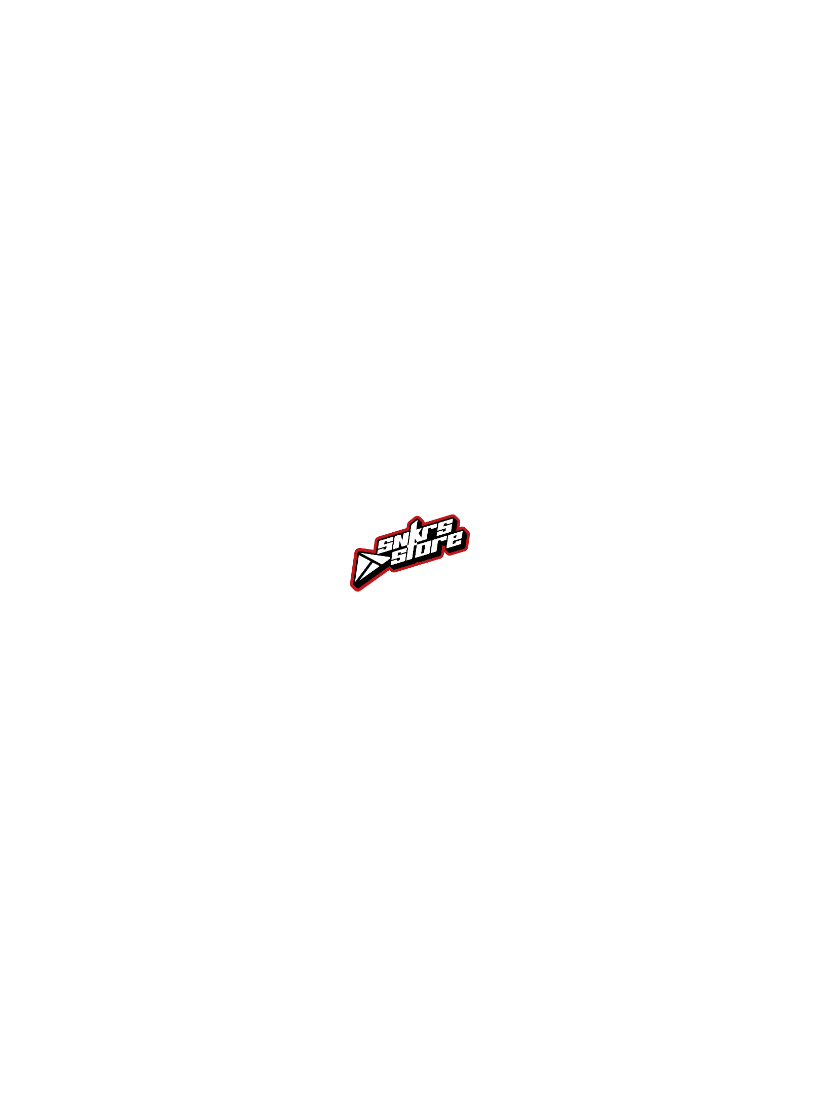 scroll, scrollTop: 0, scrollLeft: 0, axis: both 